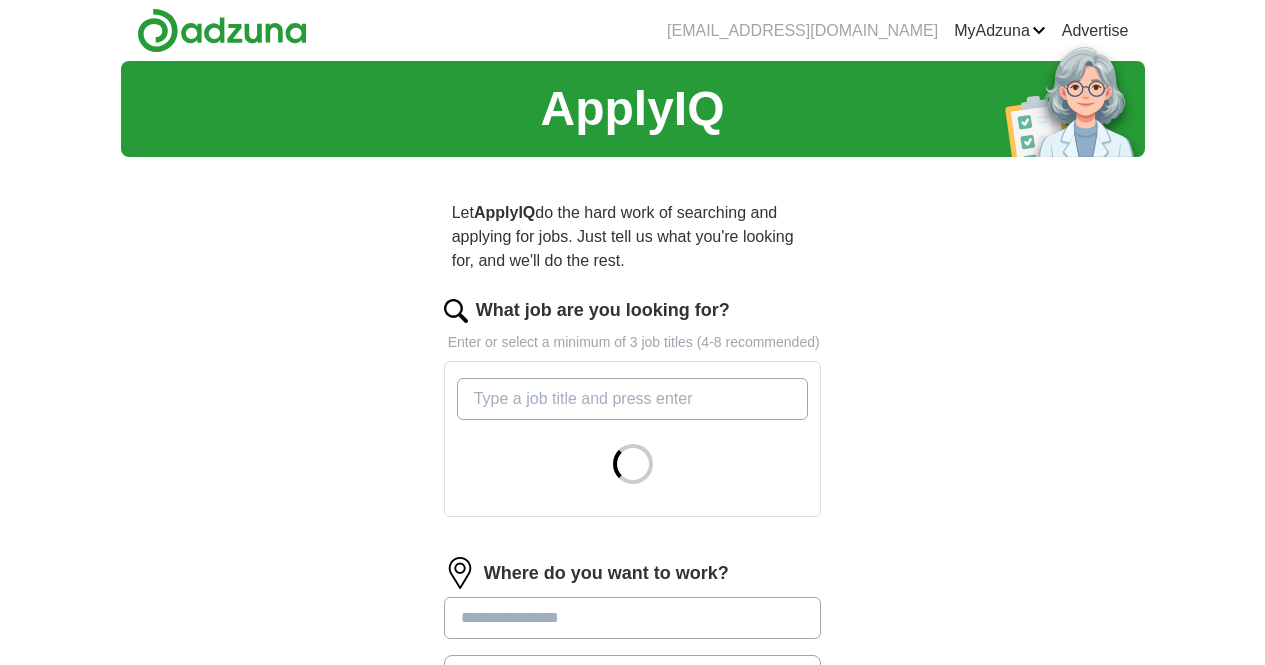 scroll, scrollTop: 0, scrollLeft: 0, axis: both 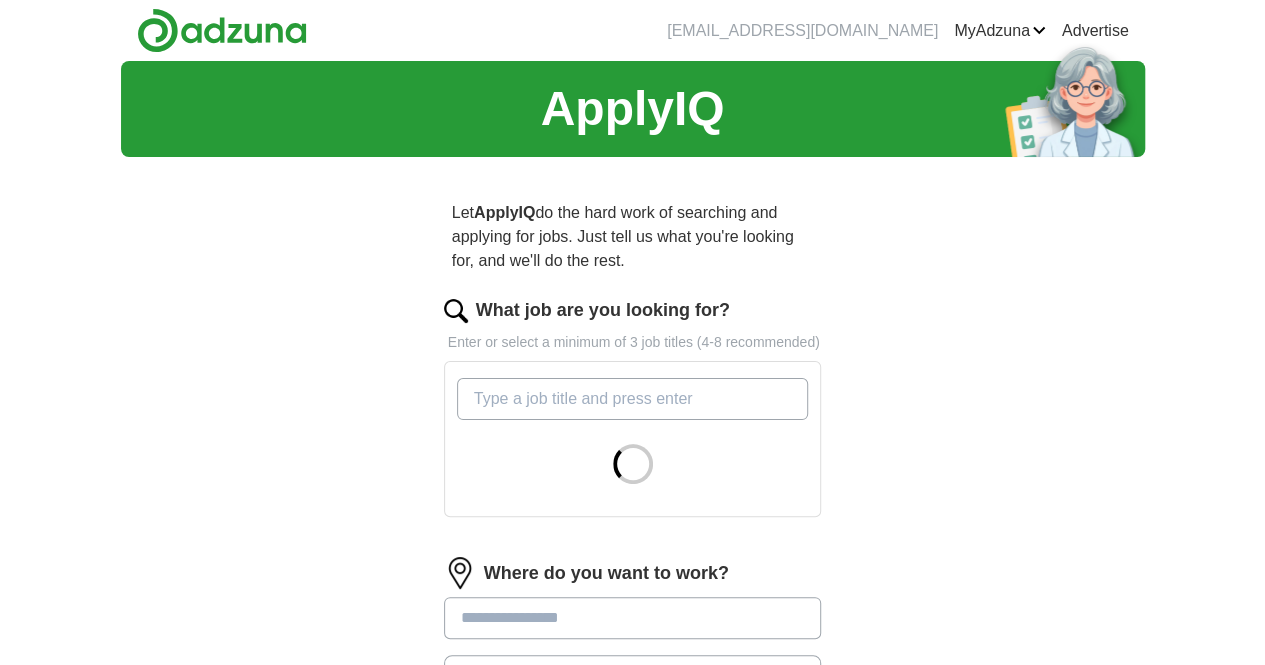 click on "What job are you looking for?" at bounding box center [633, 399] 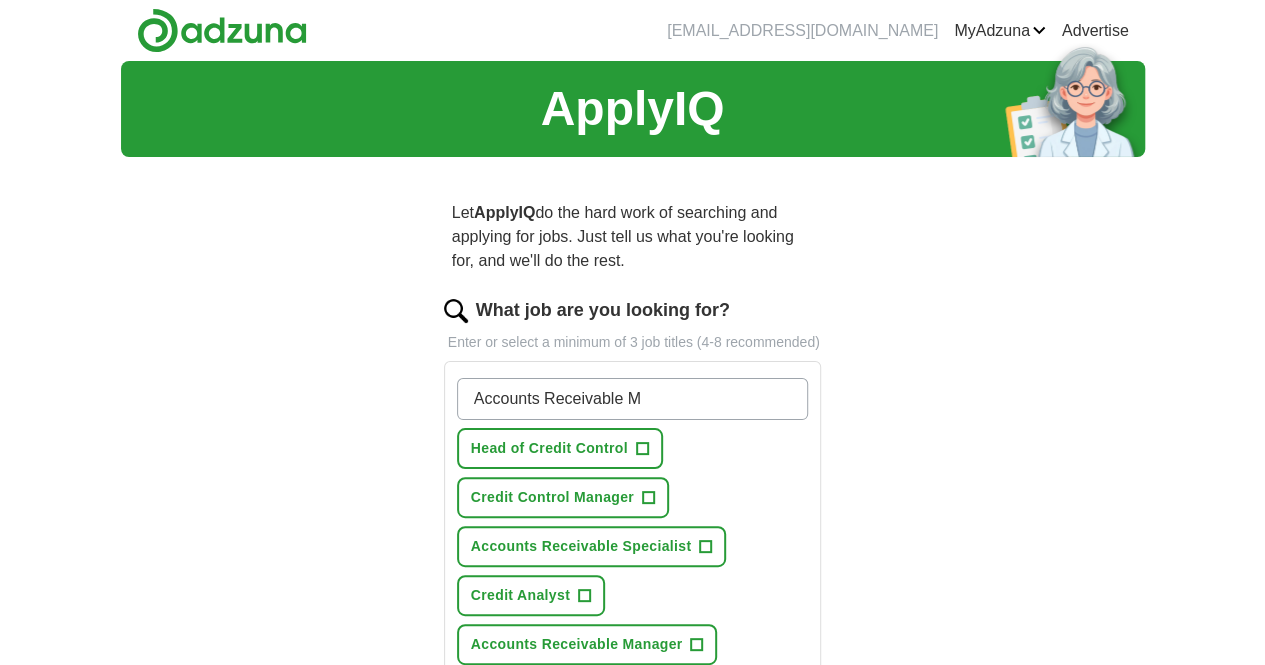 type on "Accounts Receivable M" 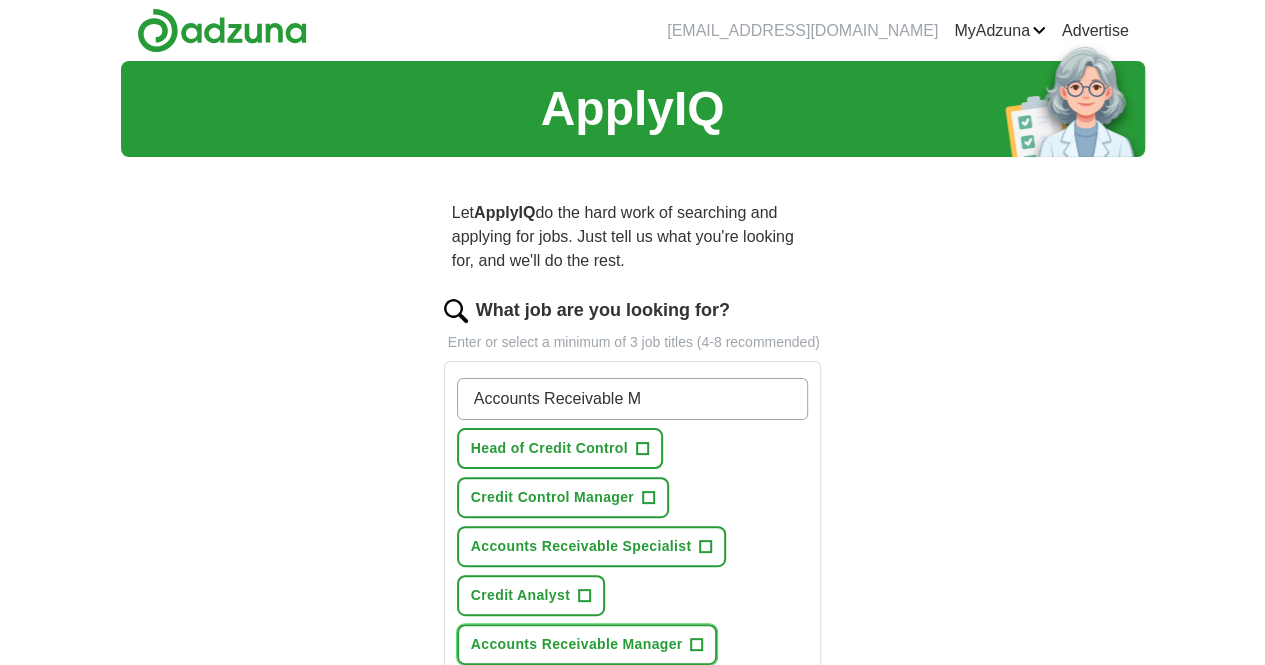 click on "Accounts Receivable Manager" at bounding box center [577, 644] 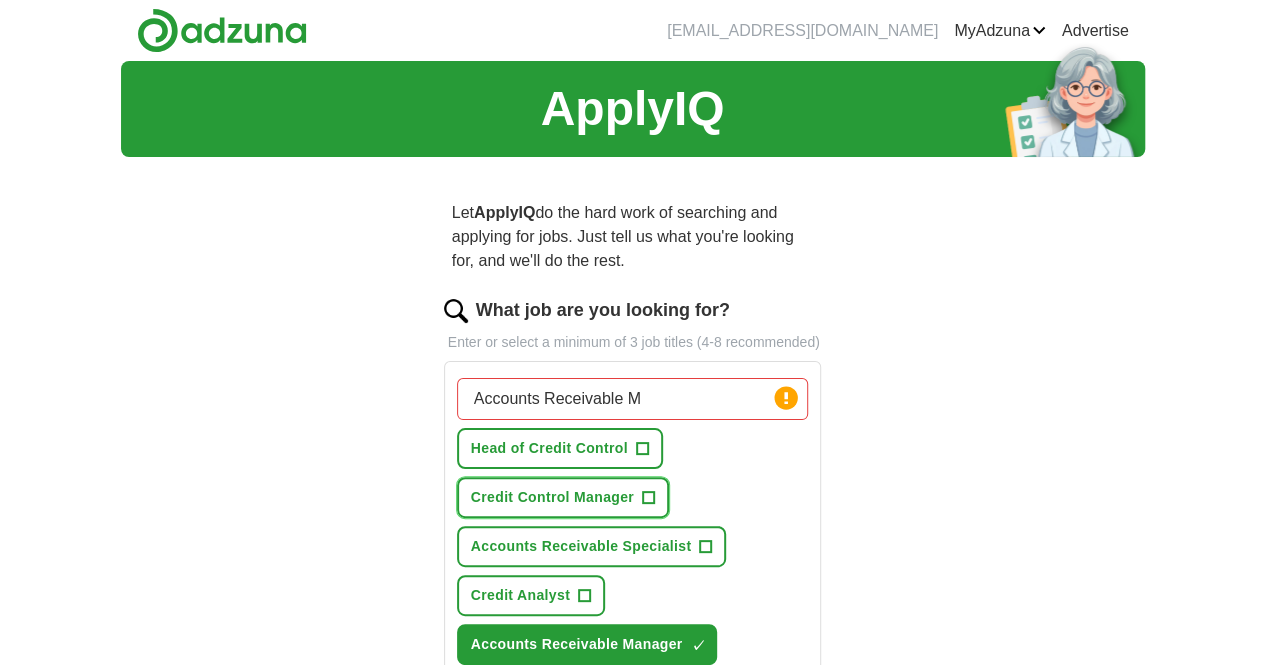click on "Credit Control Manager" at bounding box center (552, 497) 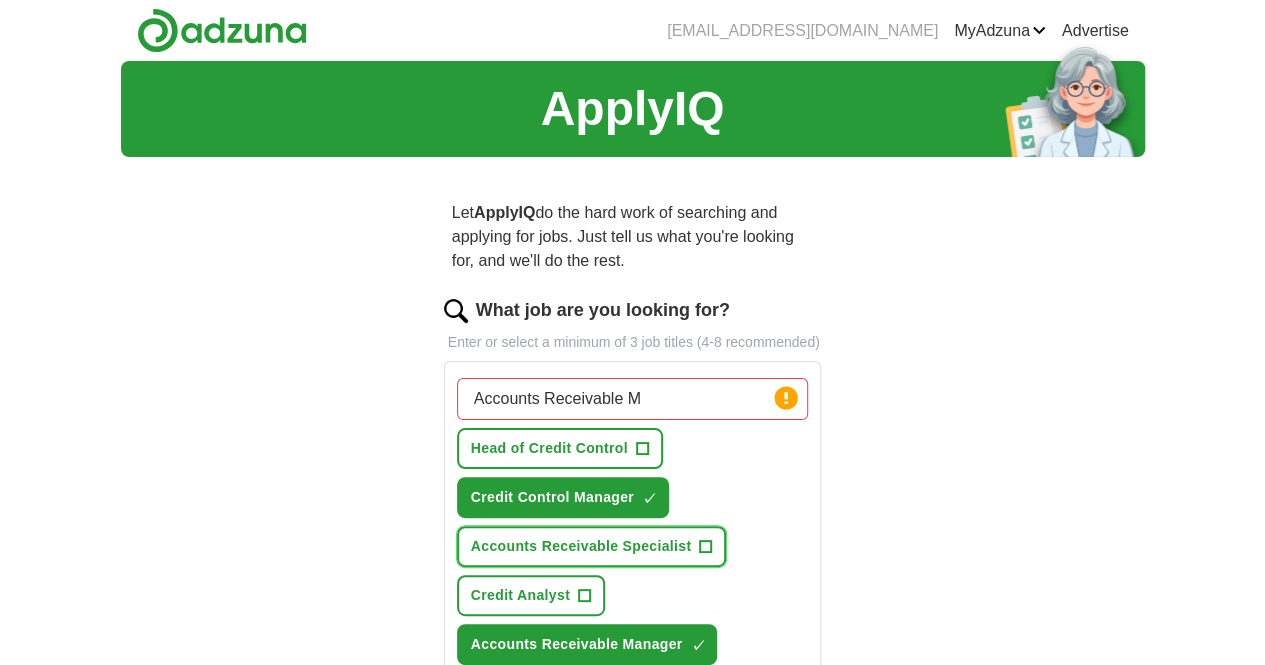 click on "Accounts Receivable Specialist" at bounding box center (581, 546) 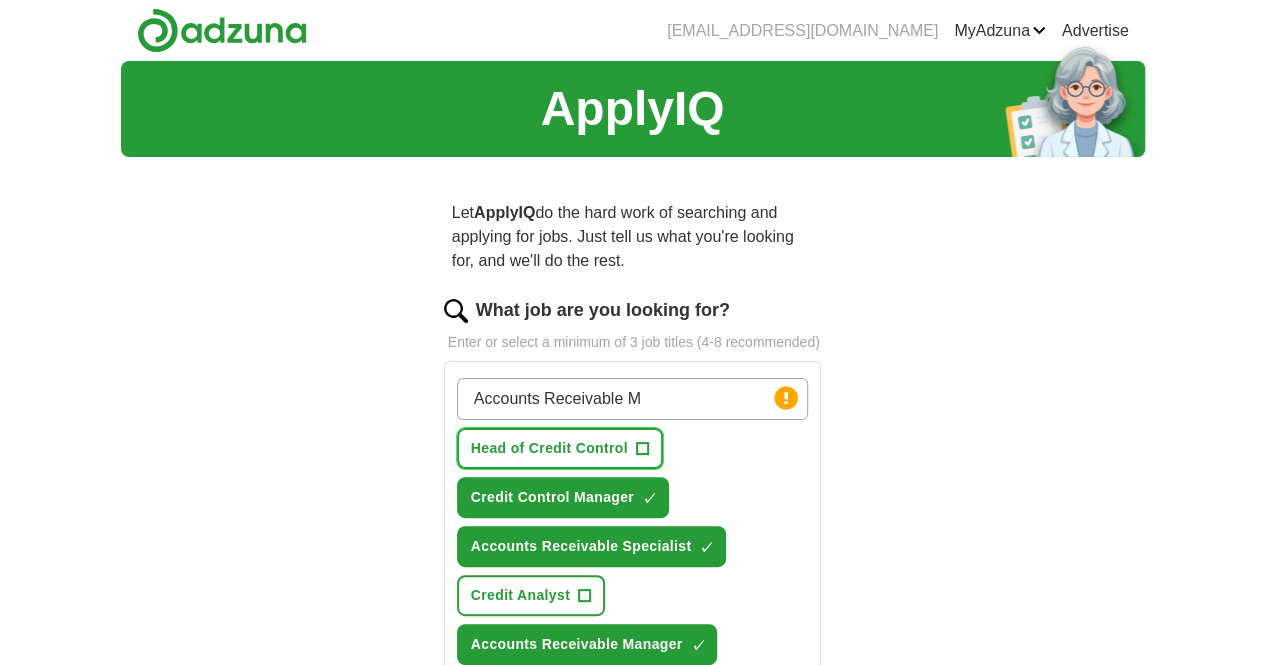 click on "Head of Credit Control" at bounding box center (549, 448) 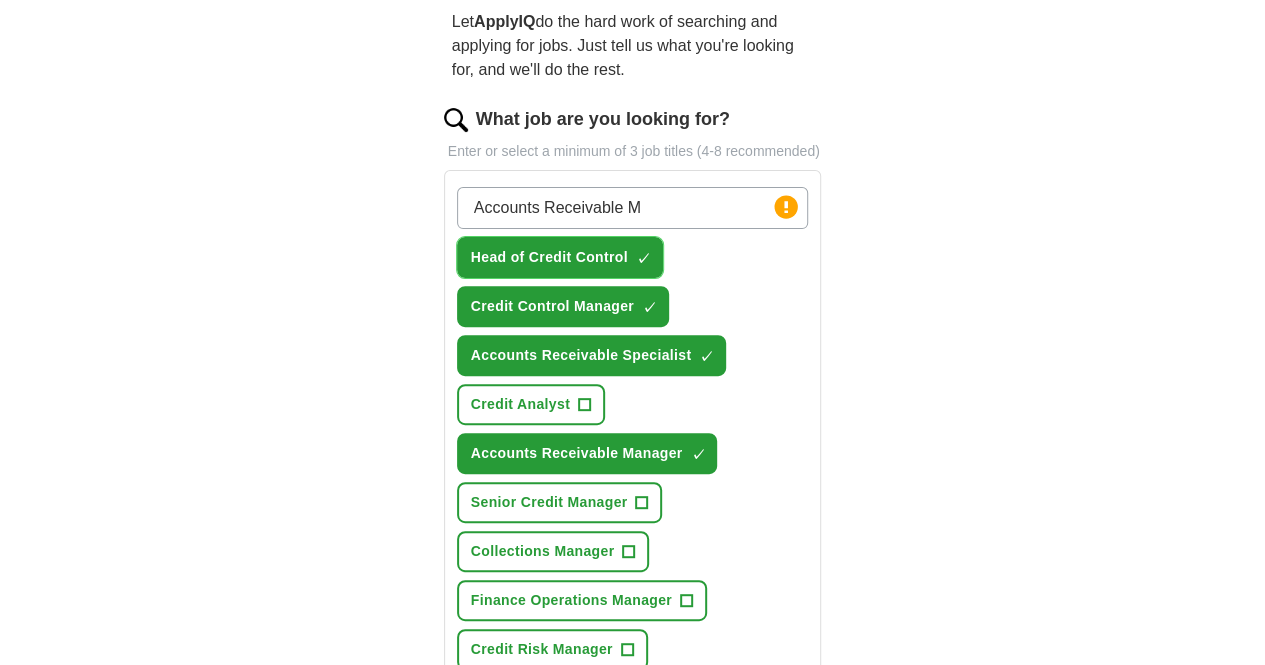 scroll, scrollTop: 200, scrollLeft: 0, axis: vertical 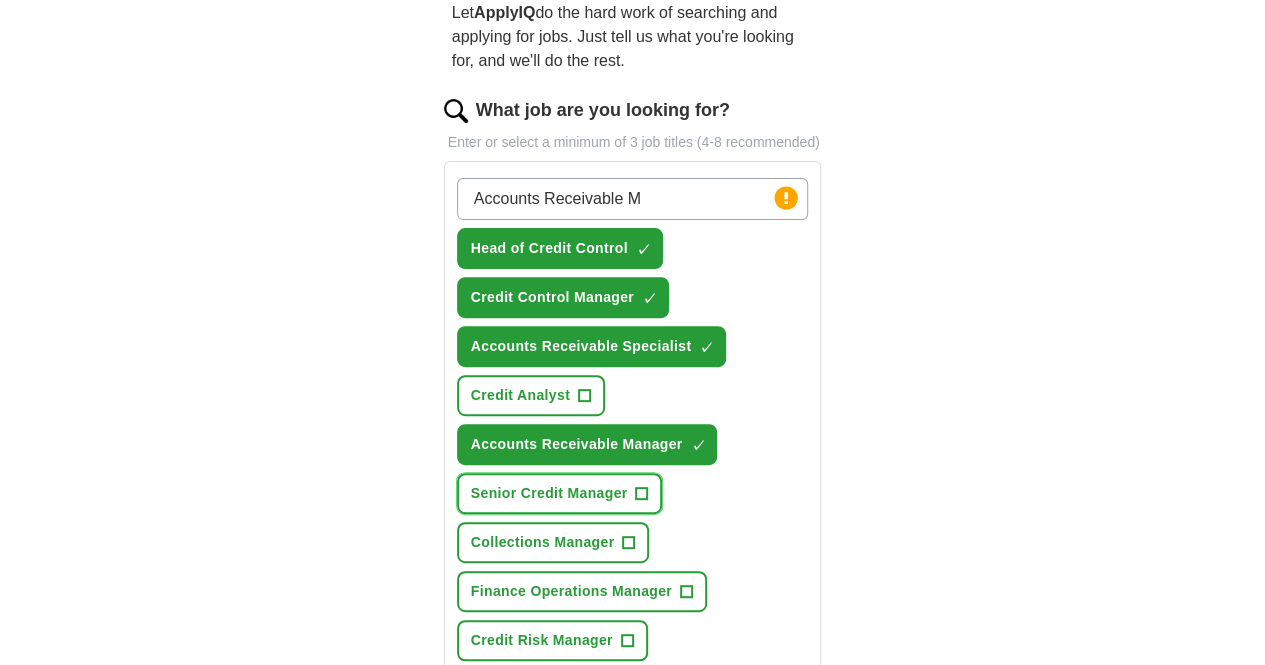 click on "Senior Credit Manager" at bounding box center (549, 493) 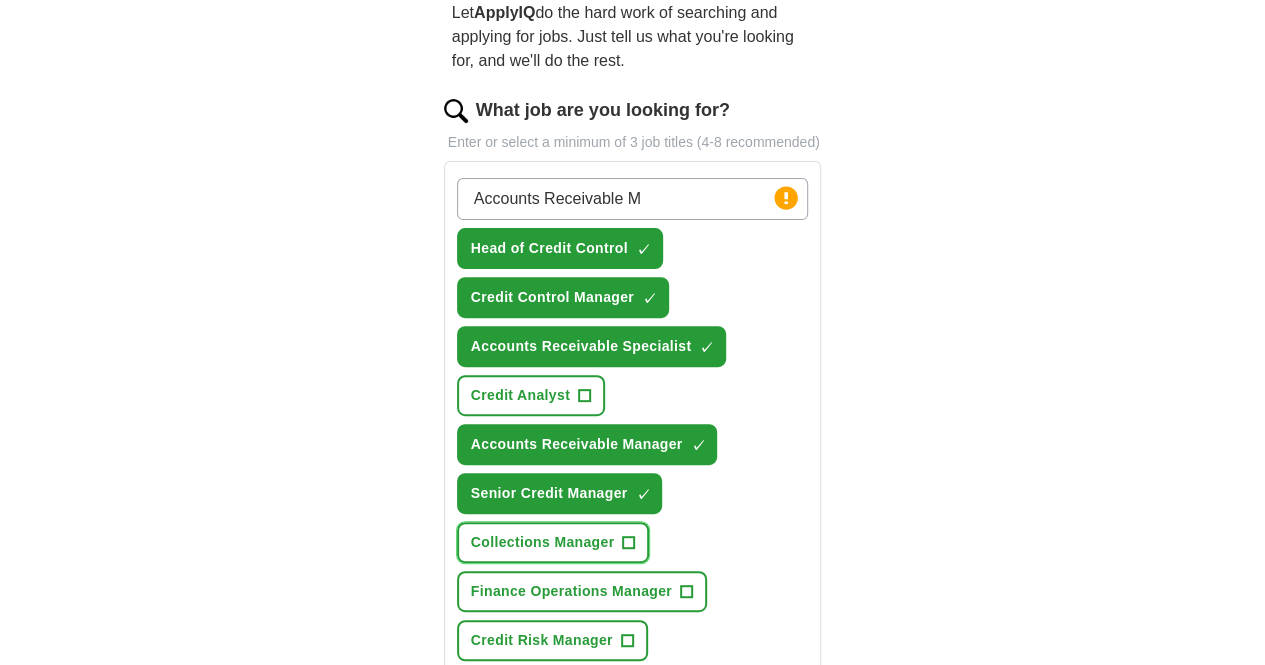 click on "Collections Manager" at bounding box center [543, 542] 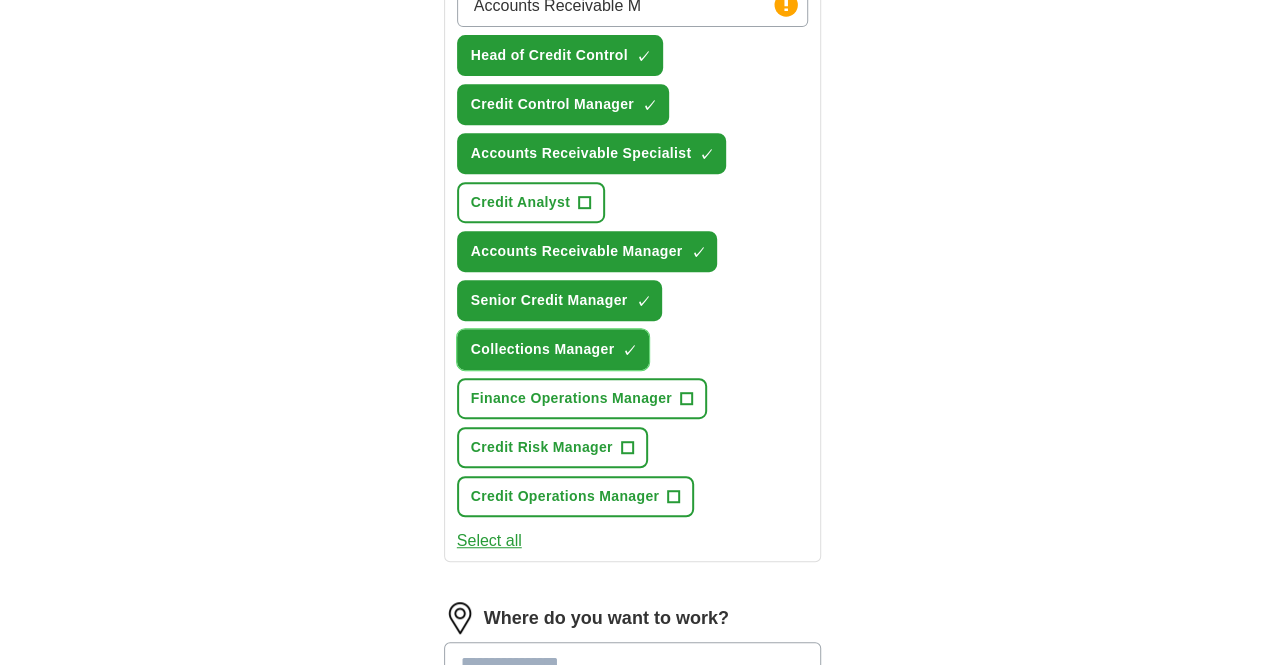 scroll, scrollTop: 400, scrollLeft: 0, axis: vertical 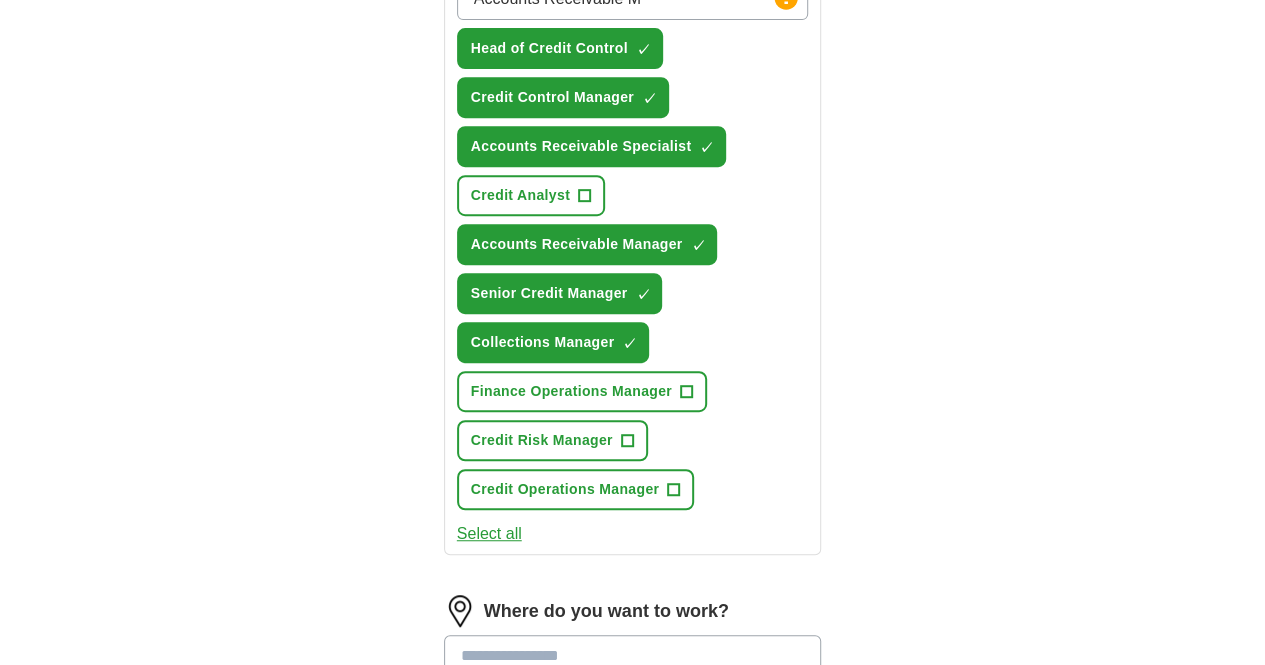 click at bounding box center [633, 656] 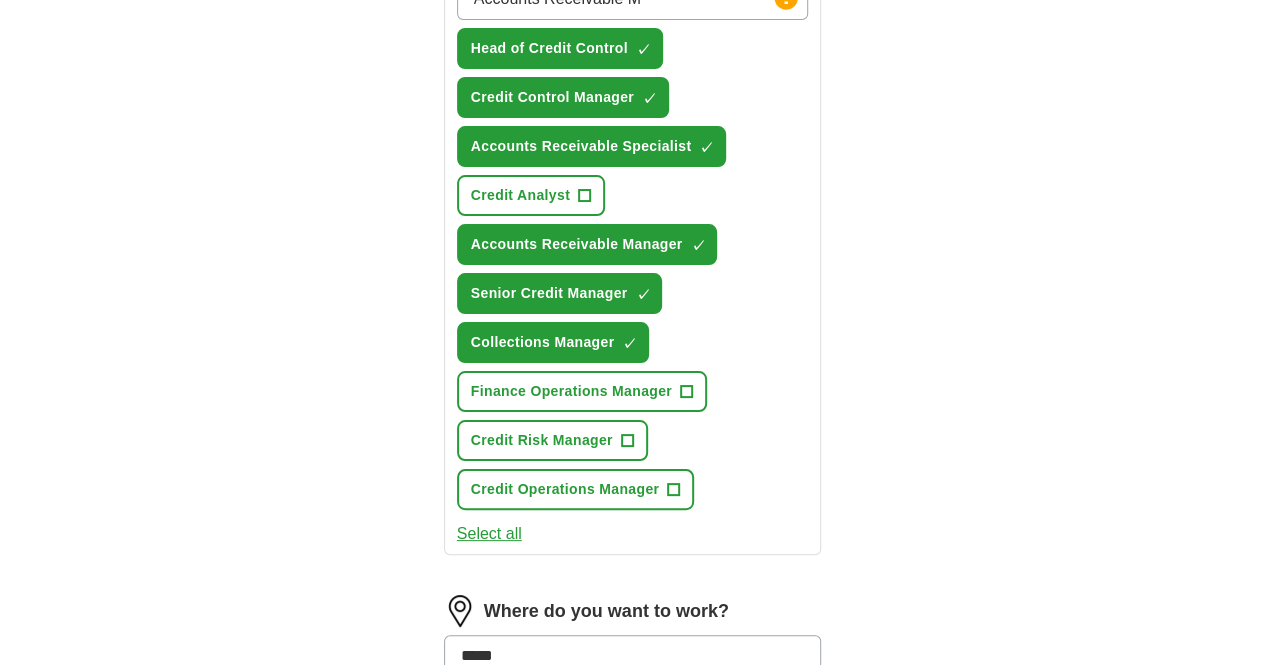 type on "******" 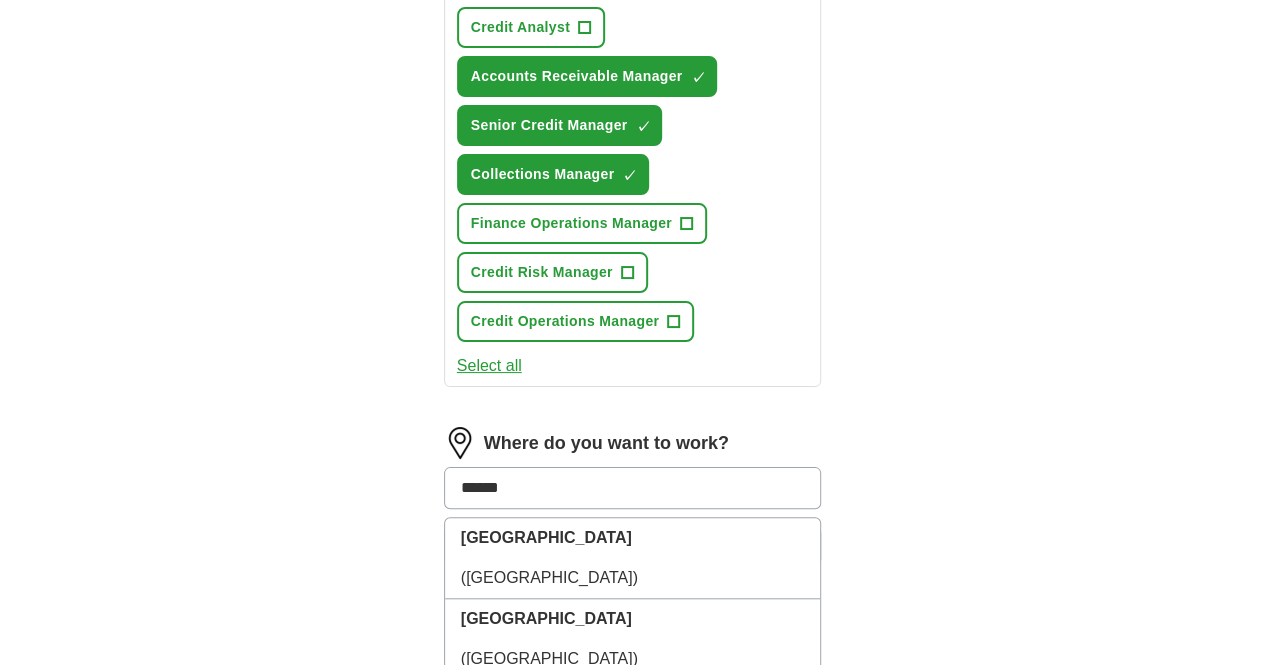 scroll, scrollTop: 600, scrollLeft: 0, axis: vertical 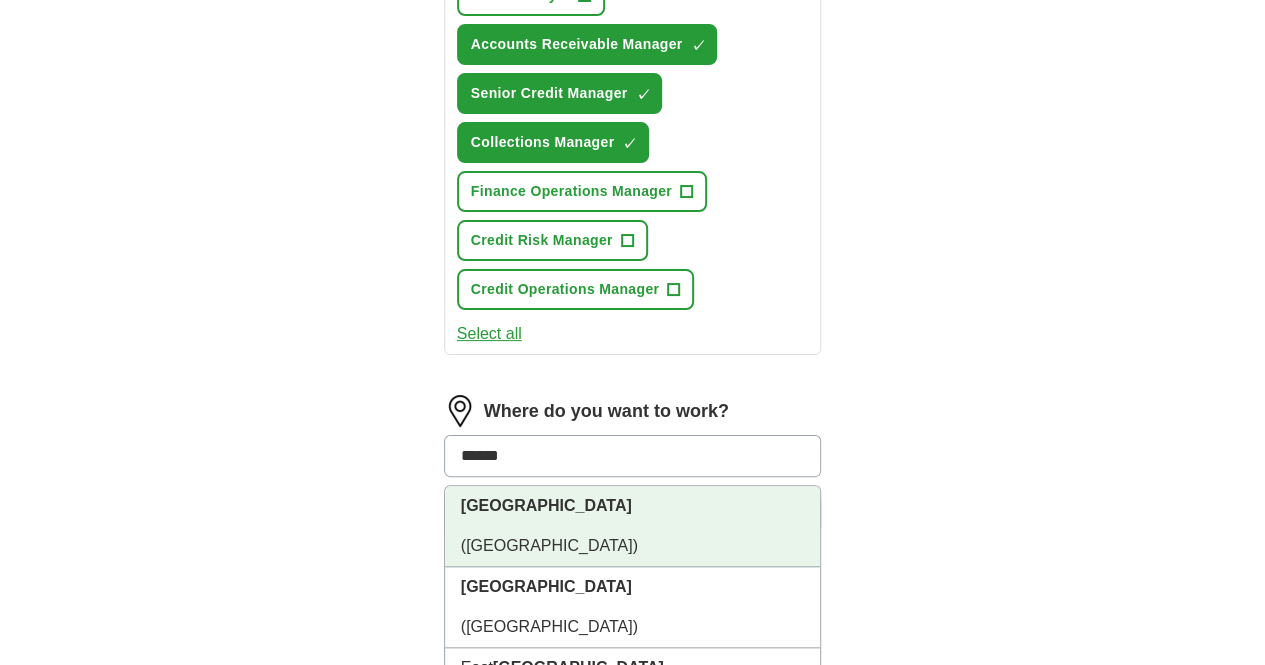 click on "[GEOGRAPHIC_DATA]" at bounding box center (546, 505) 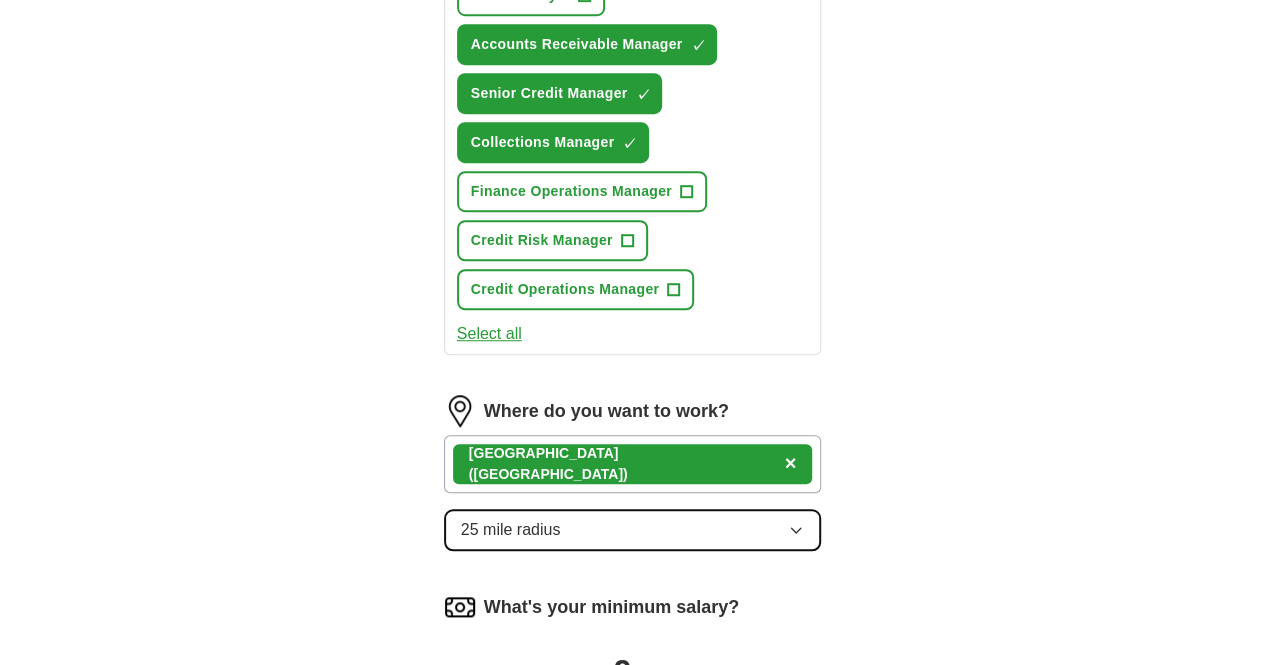 click 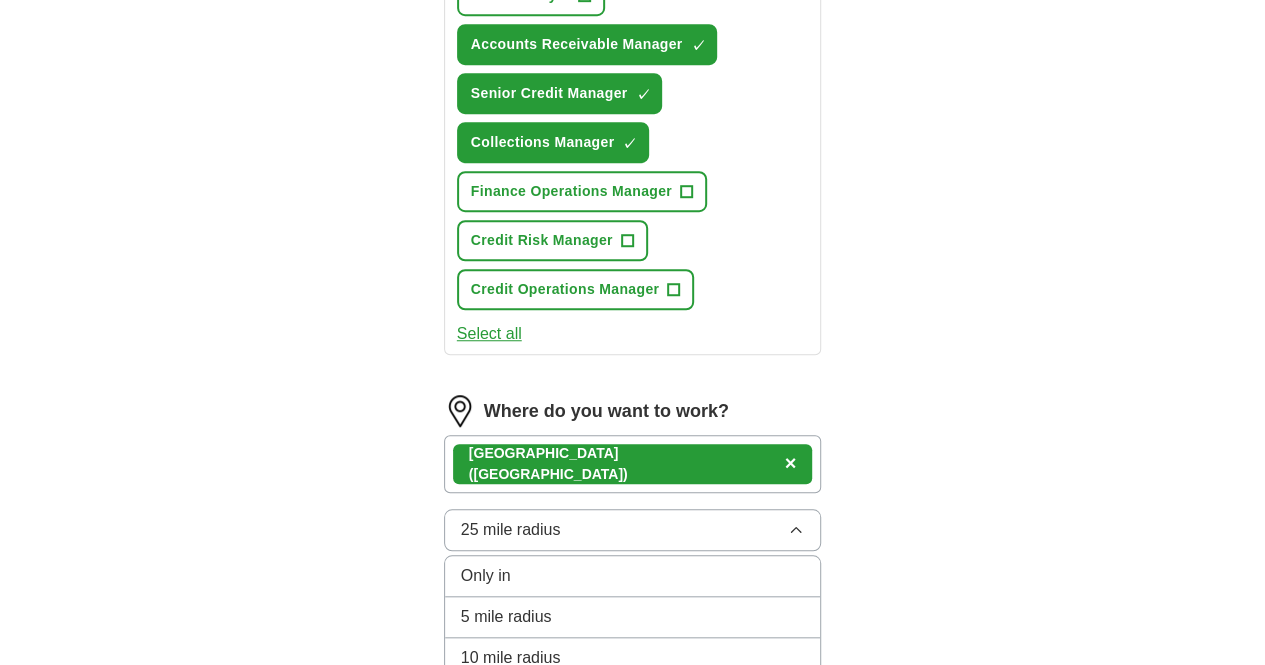 click on "25 mile radius" at bounding box center (511, 701) 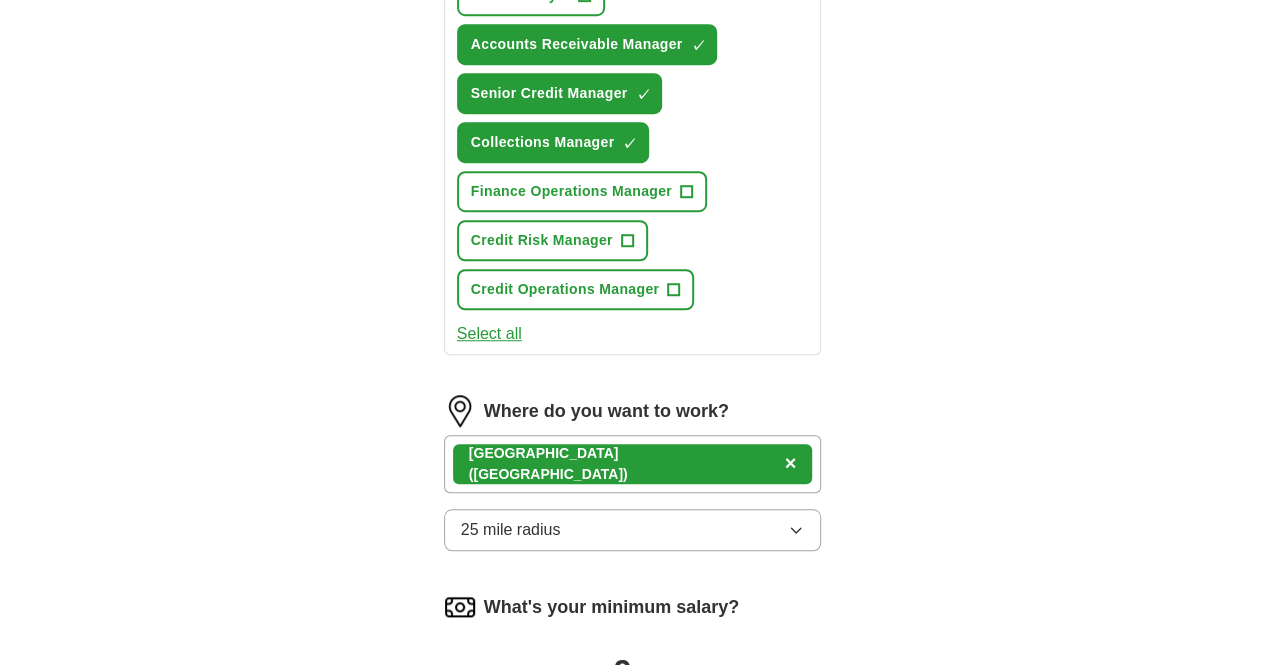 click on "£ 20 k" at bounding box center (459, 747) 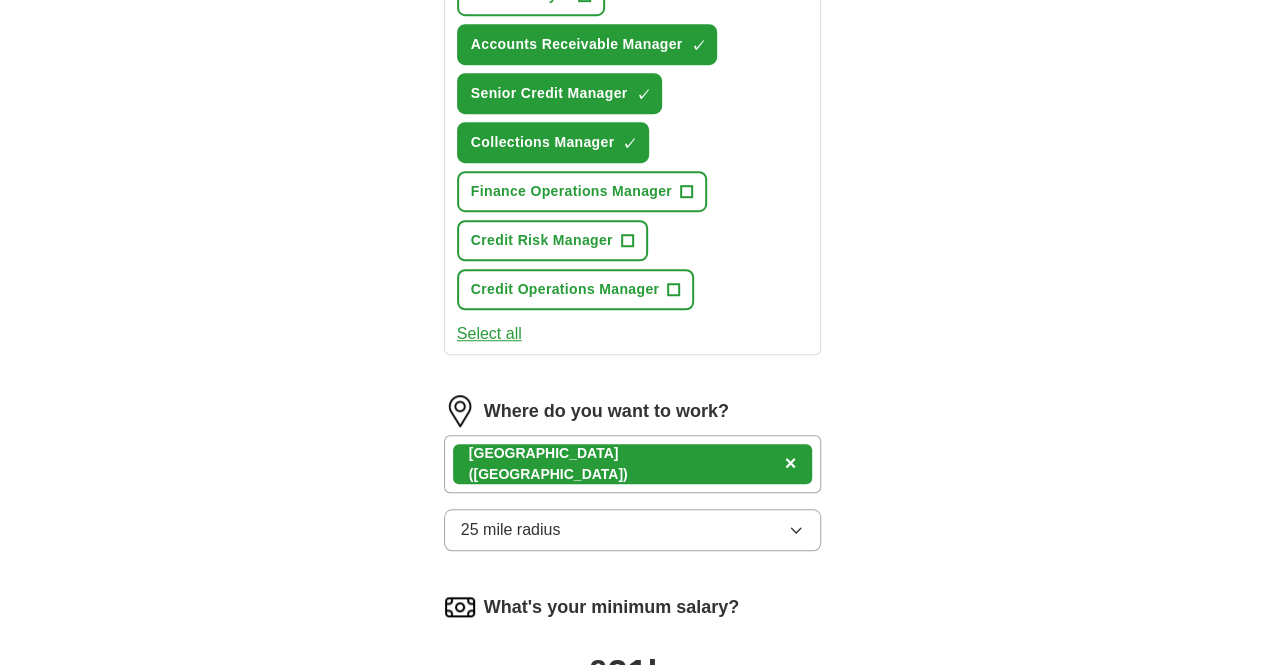 drag, startPoint x: 411, startPoint y: 501, endPoint x: 453, endPoint y: 501, distance: 42 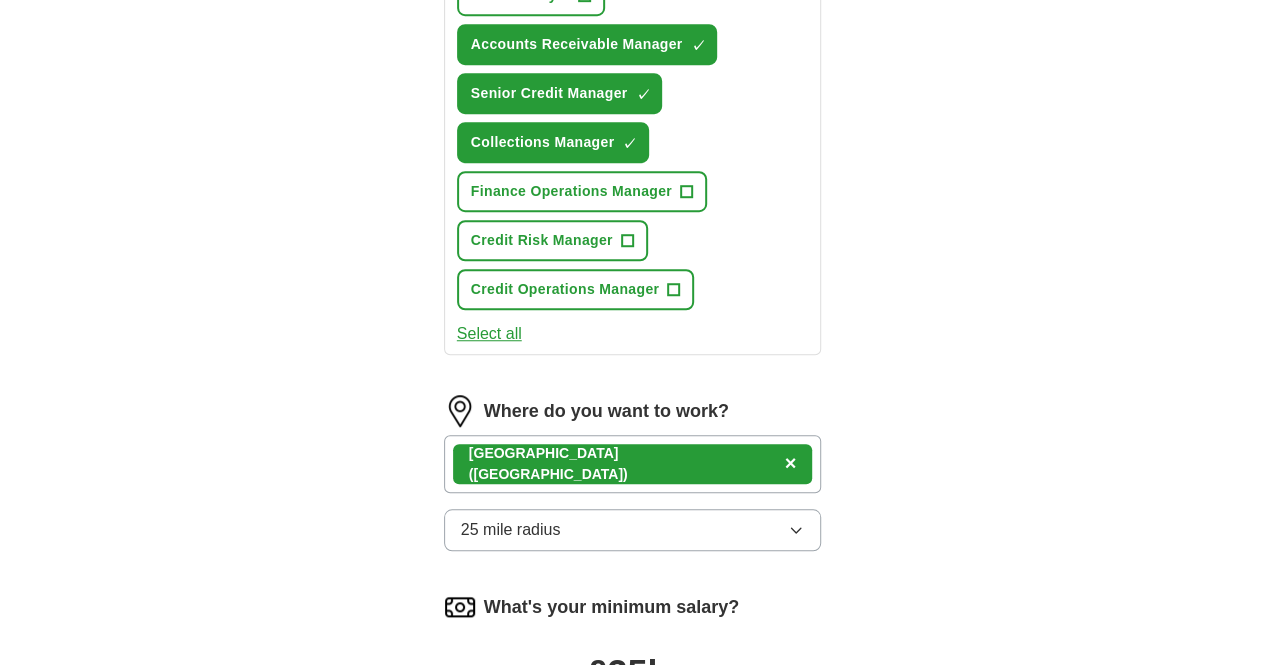 drag, startPoint x: 458, startPoint y: 501, endPoint x: 494, endPoint y: 501, distance: 36 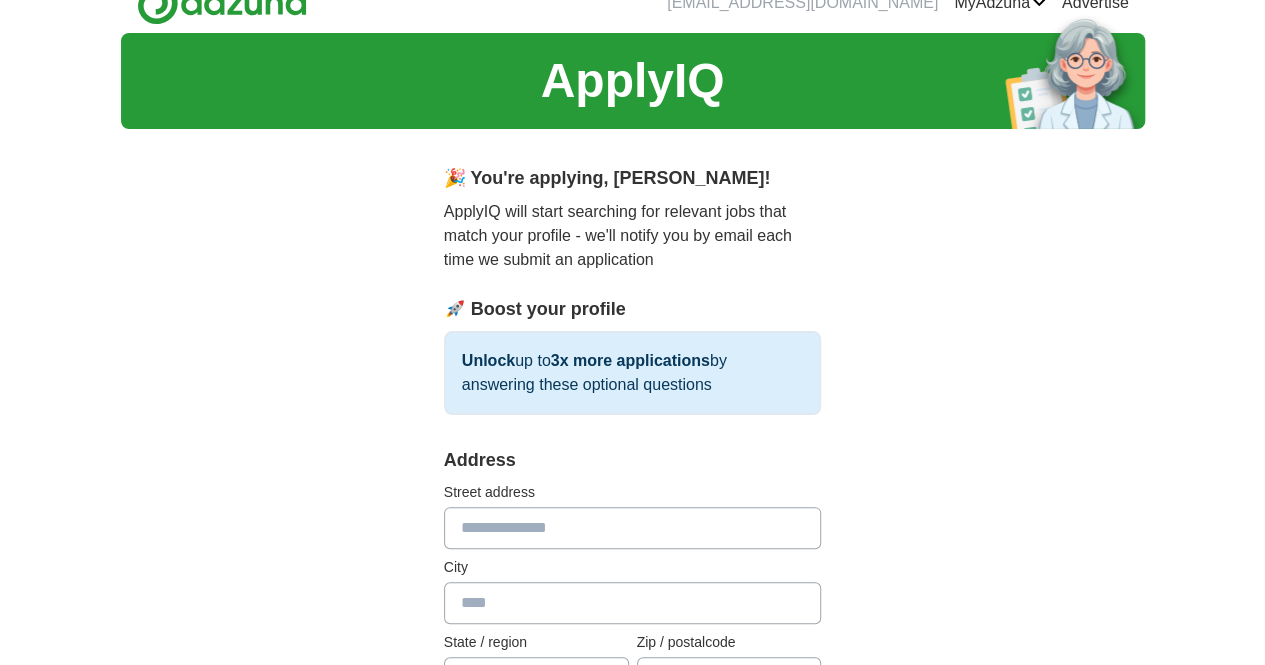 scroll, scrollTop: 100, scrollLeft: 0, axis: vertical 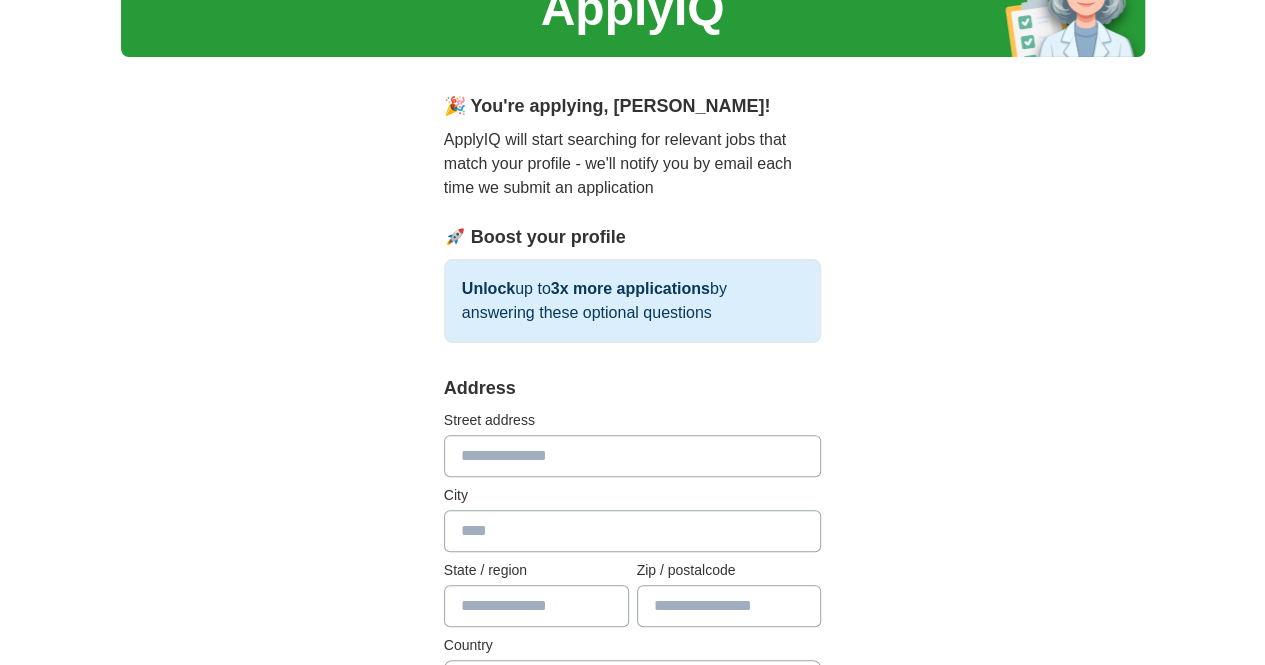 click at bounding box center [633, 456] 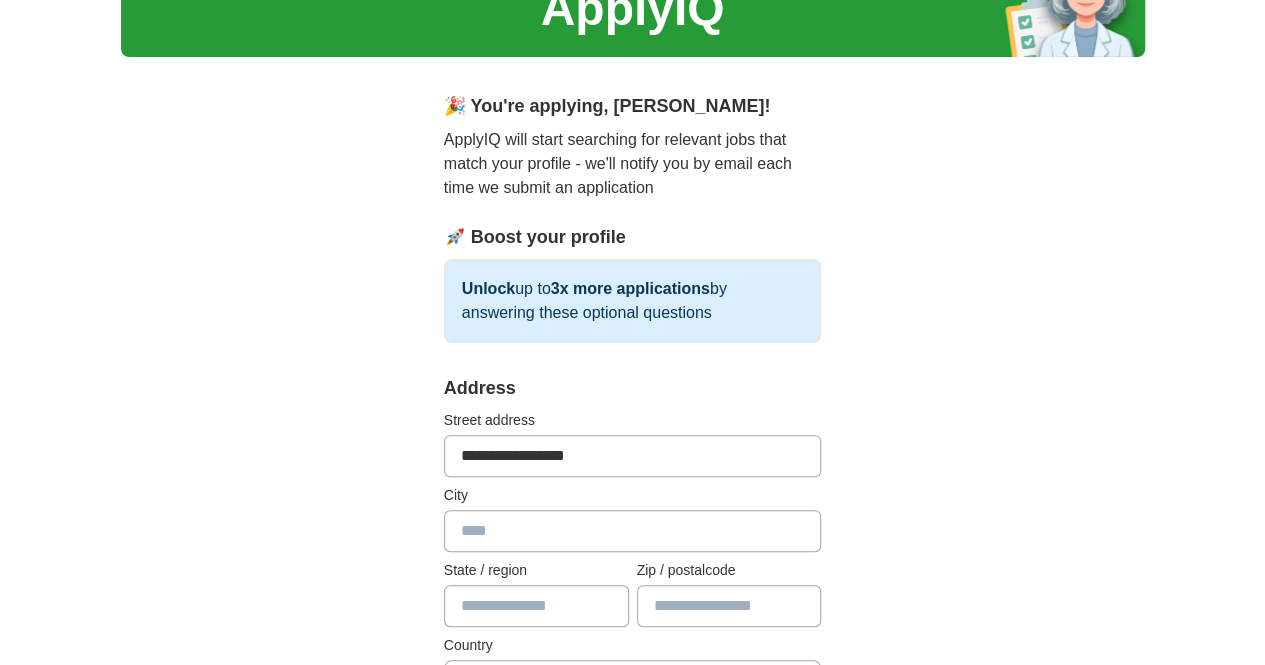 type on "******" 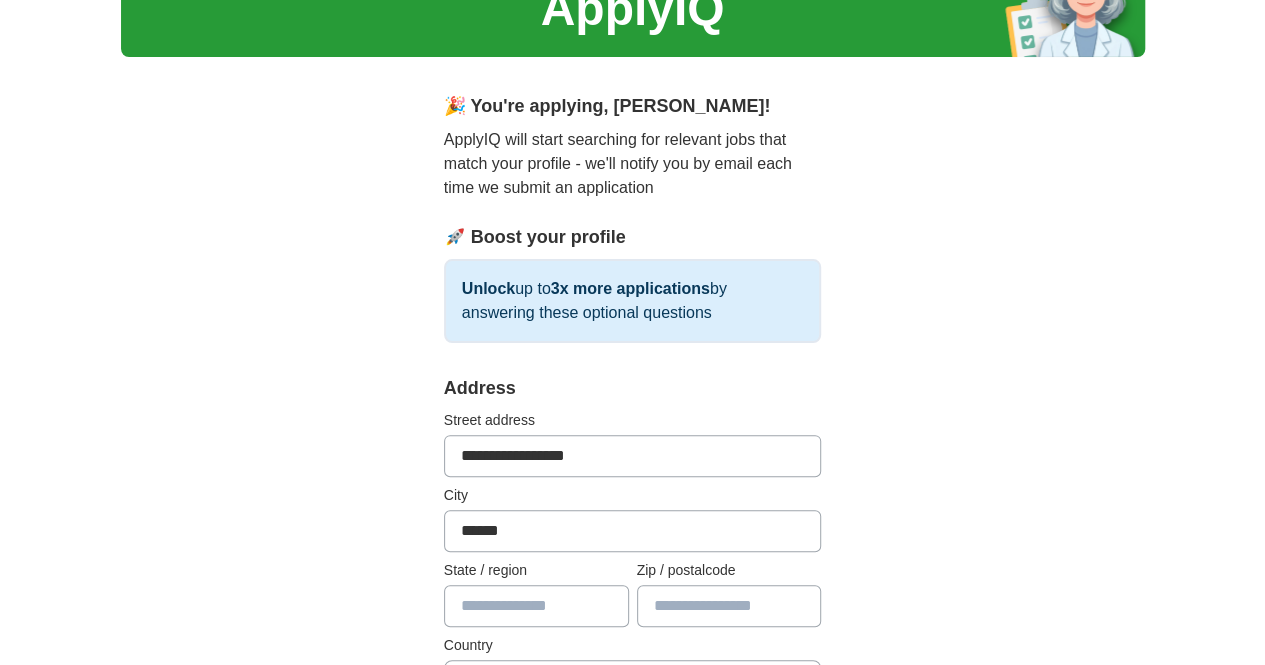 type on "**********" 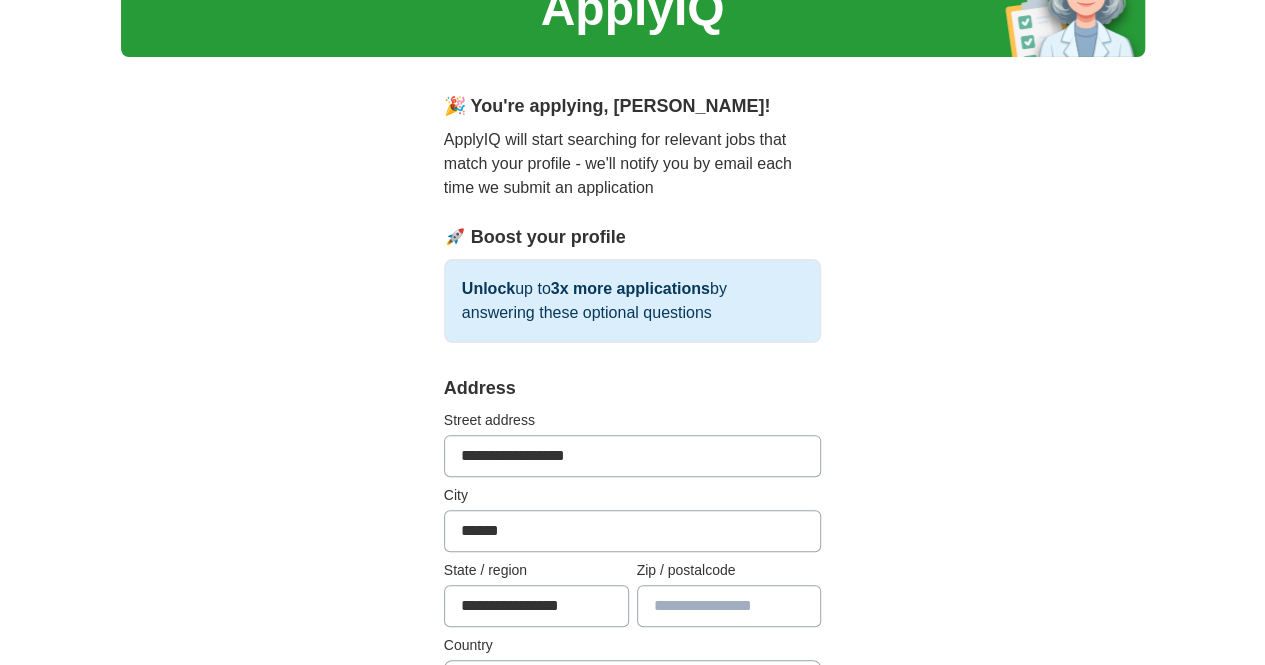 type on "******" 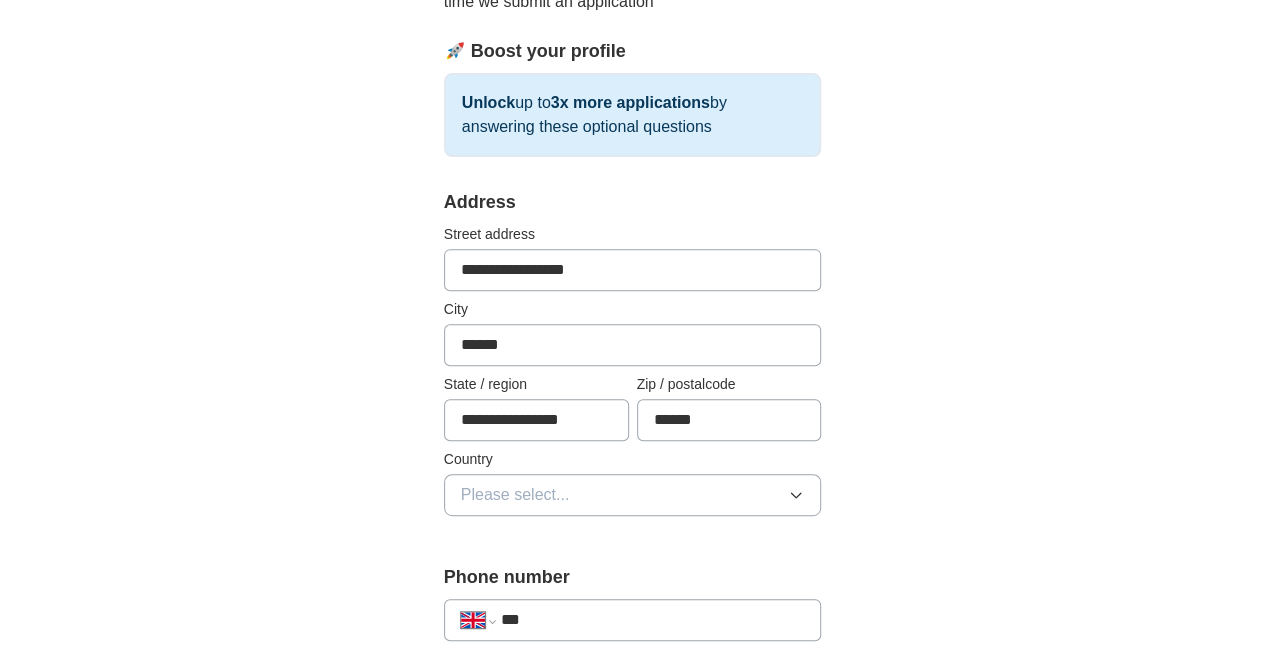 scroll, scrollTop: 300, scrollLeft: 0, axis: vertical 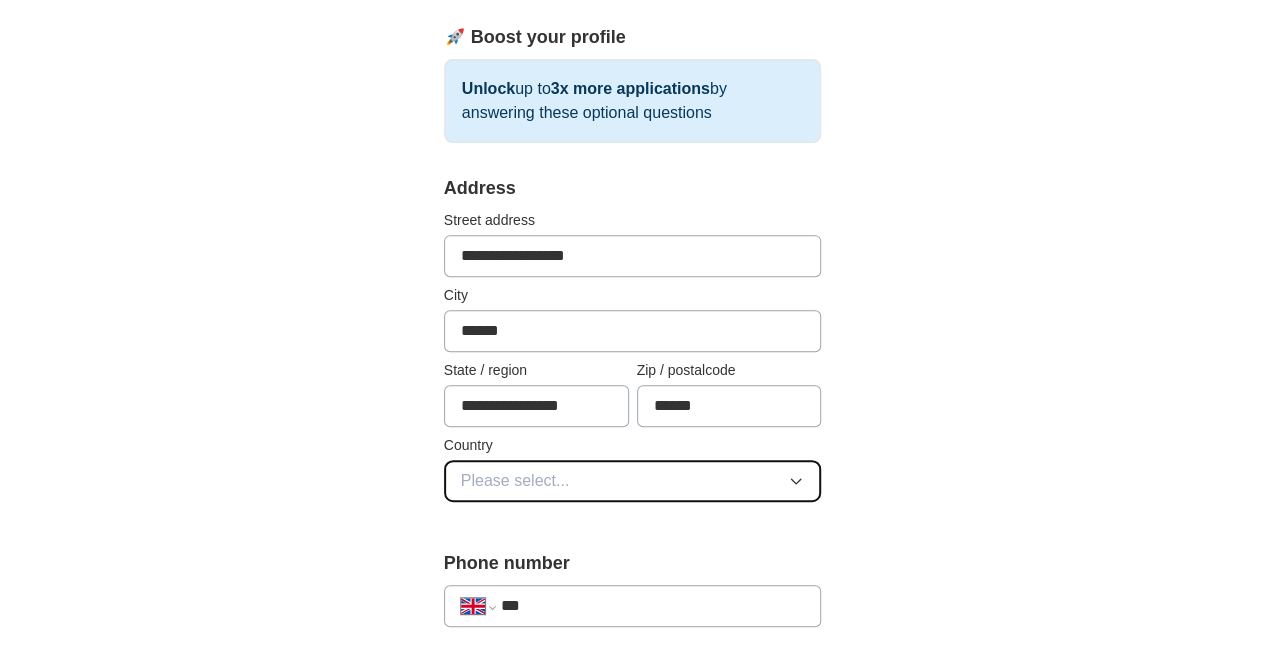 click on "Please select..." at bounding box center (515, 481) 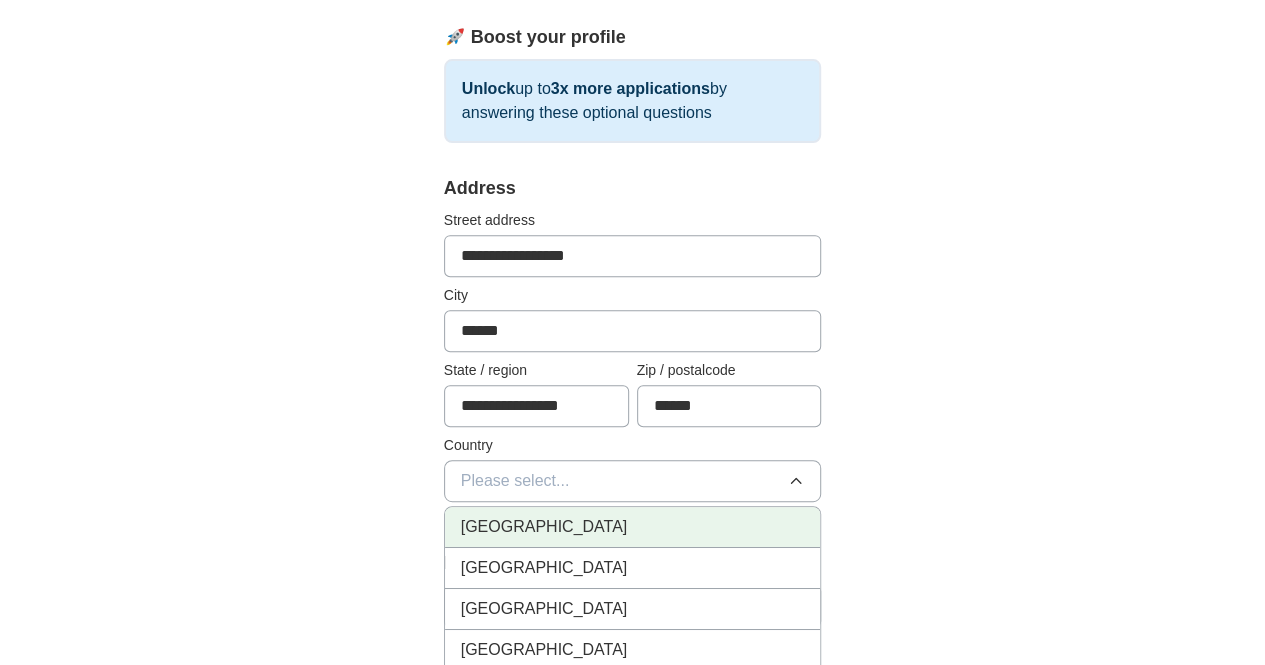 click on "[GEOGRAPHIC_DATA]" at bounding box center [544, 527] 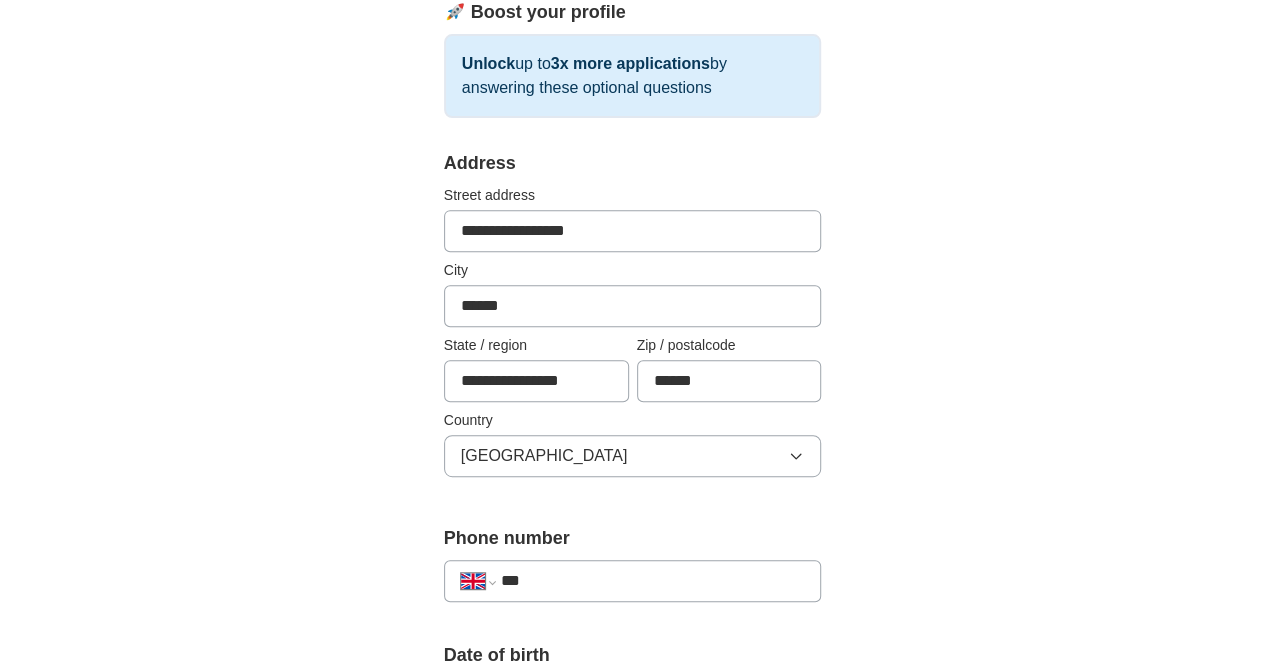 scroll, scrollTop: 500, scrollLeft: 0, axis: vertical 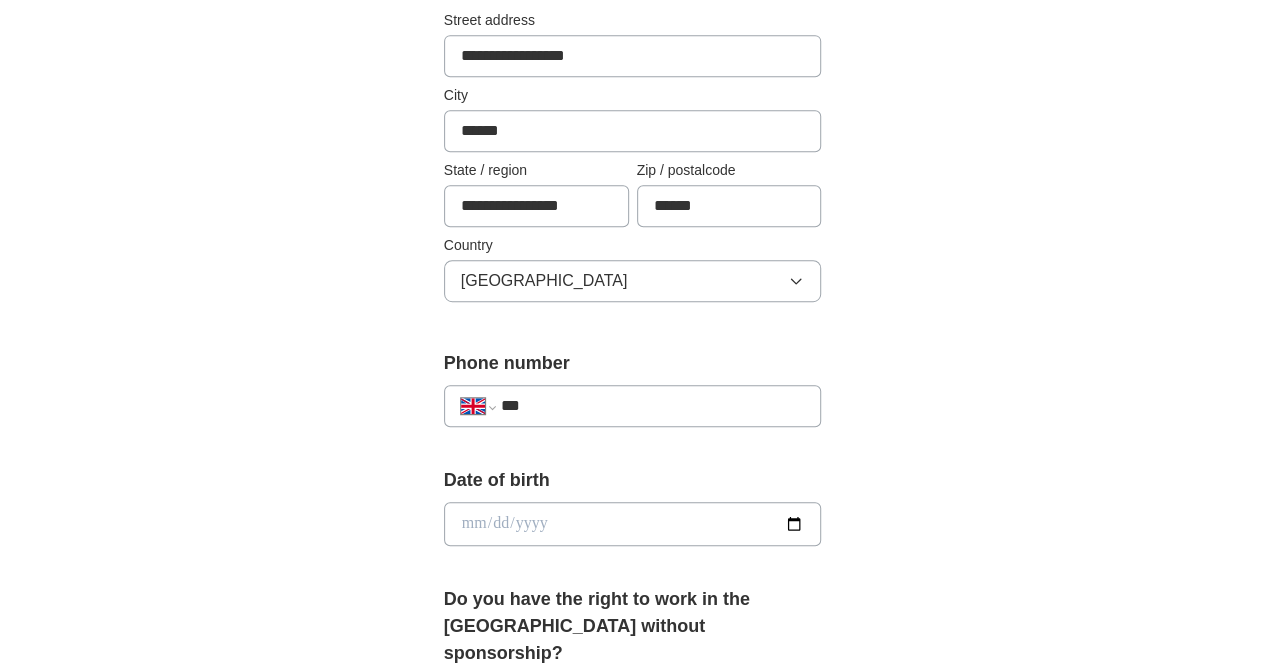 click on "***" at bounding box center [653, 406] 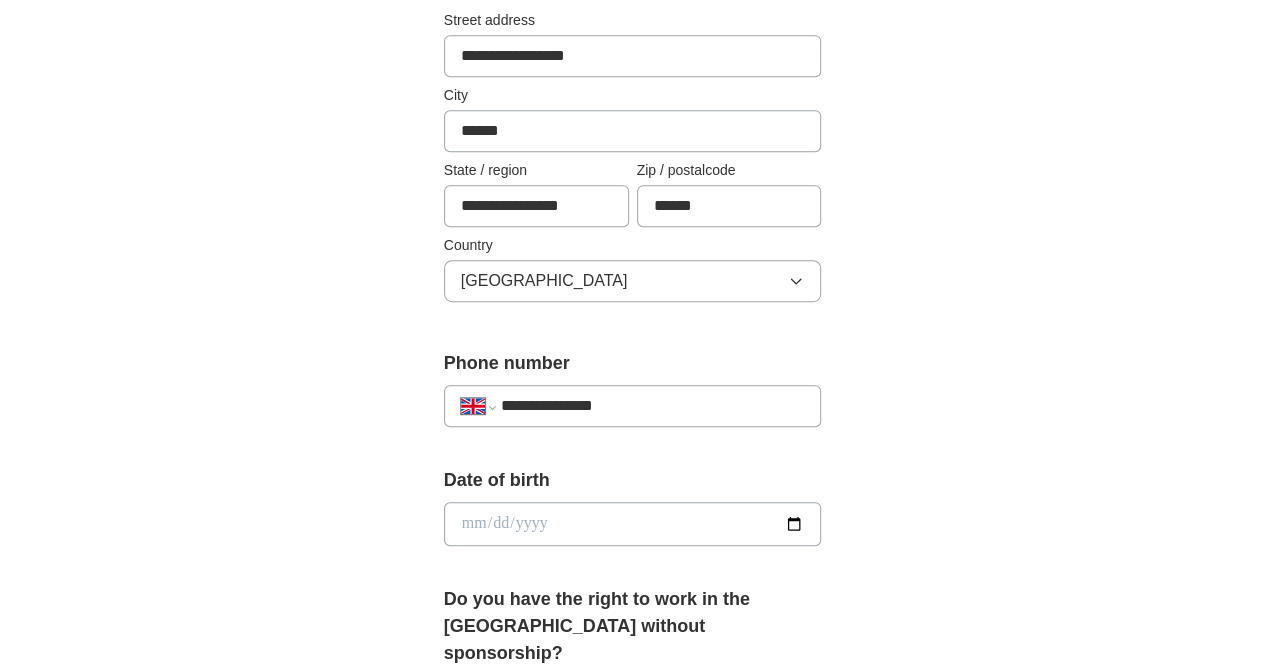 click at bounding box center (633, 524) 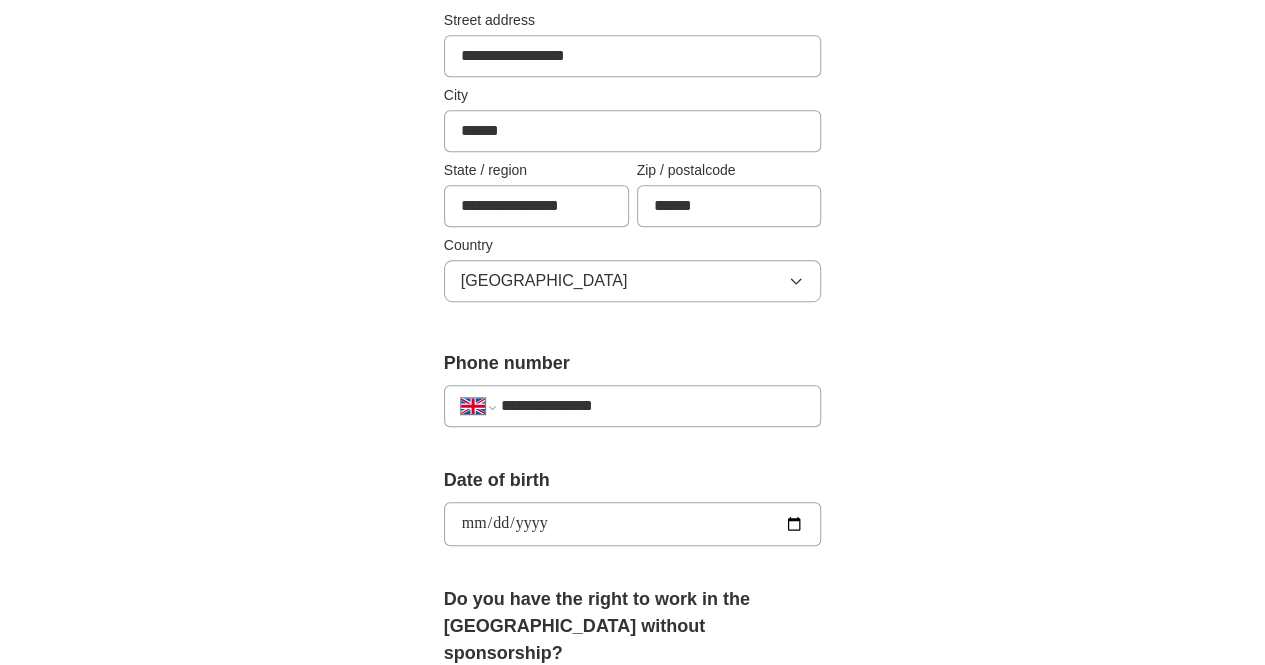type on "**********" 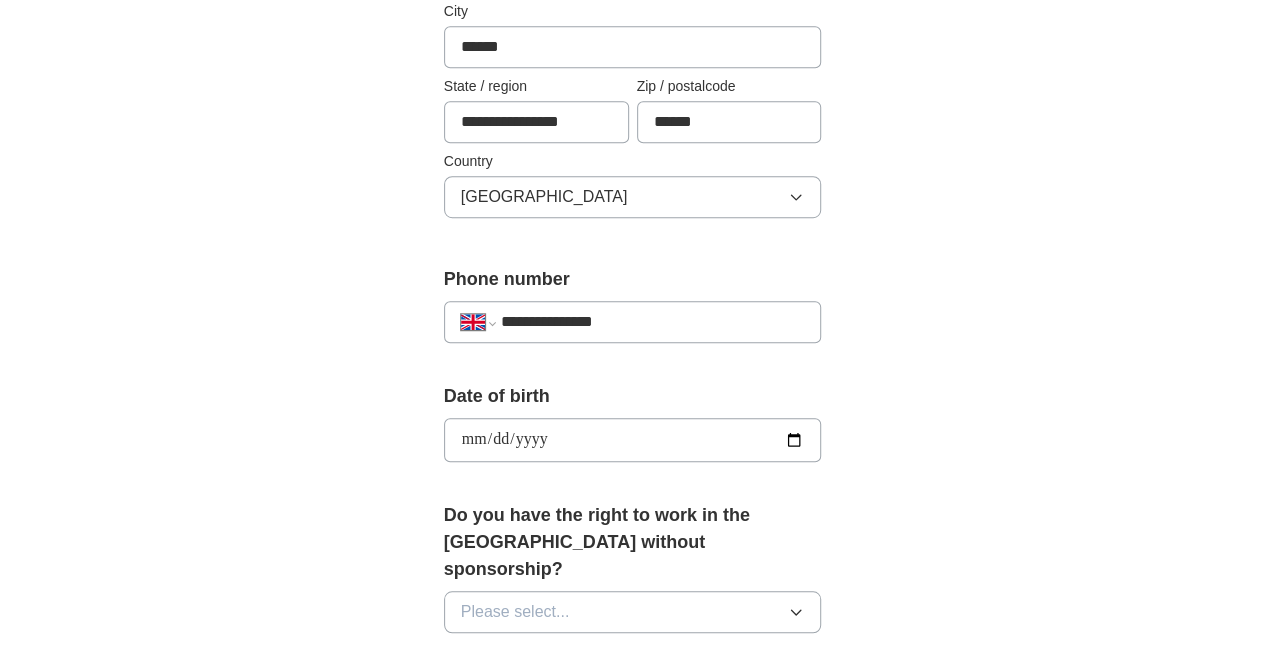 scroll, scrollTop: 700, scrollLeft: 0, axis: vertical 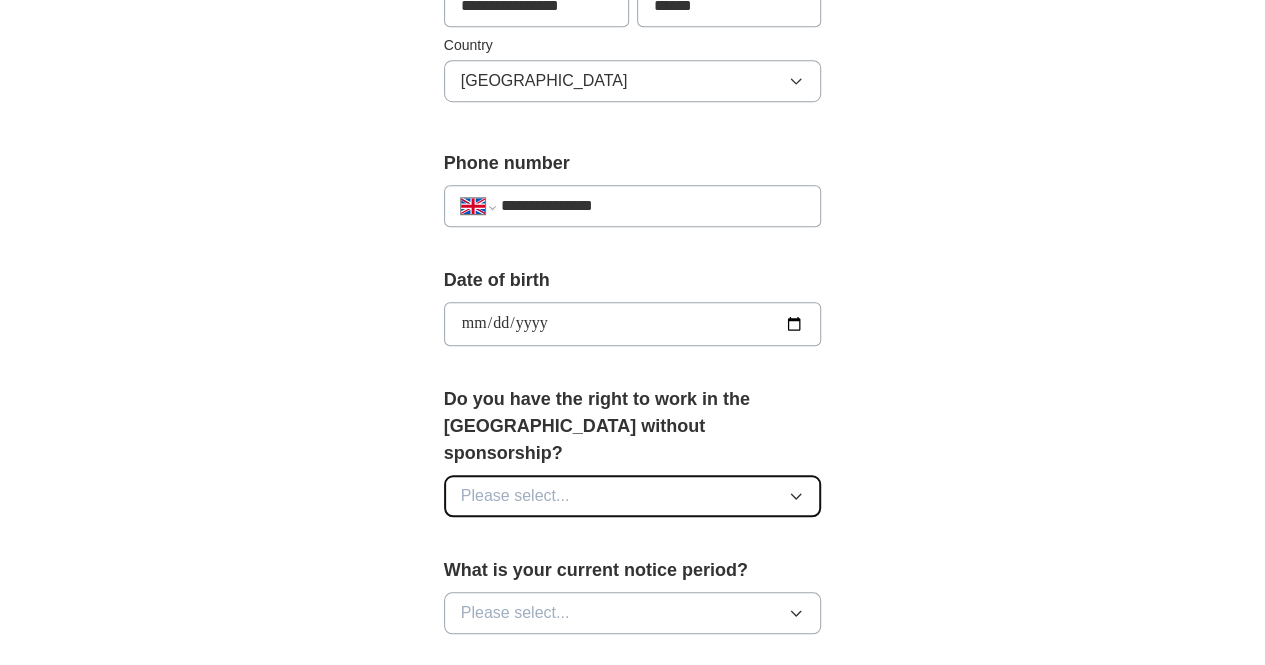 click on "Please select..." at bounding box center (515, 496) 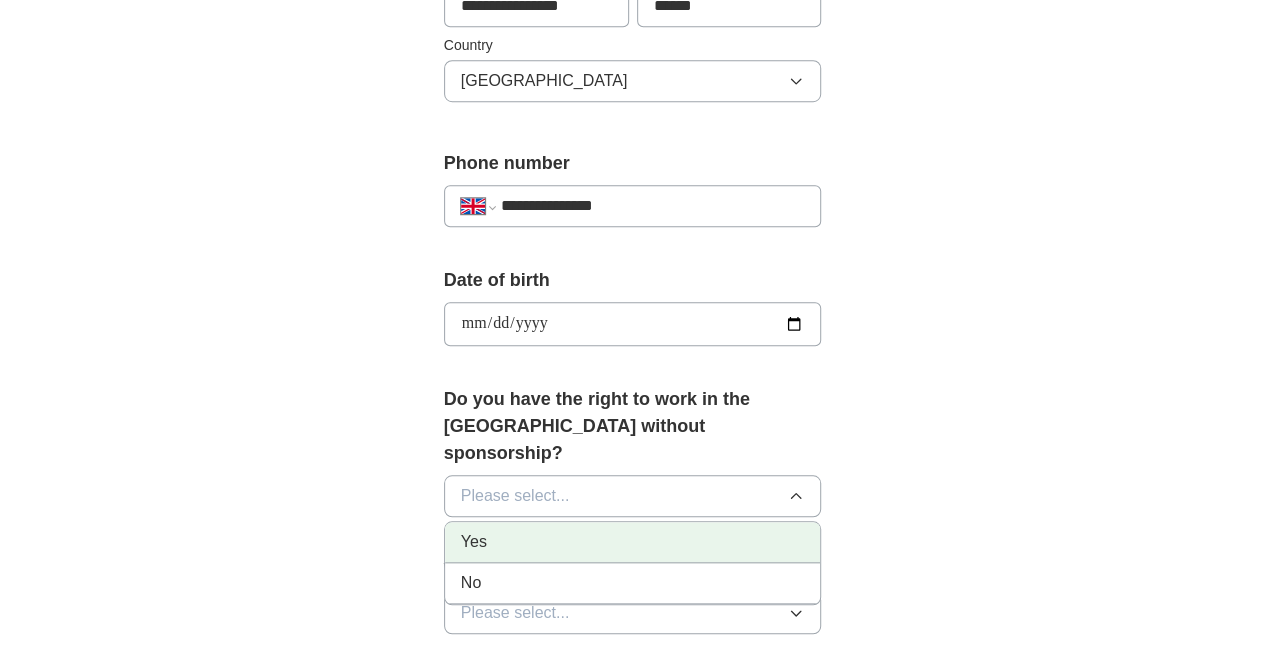 click on "Yes" at bounding box center (474, 542) 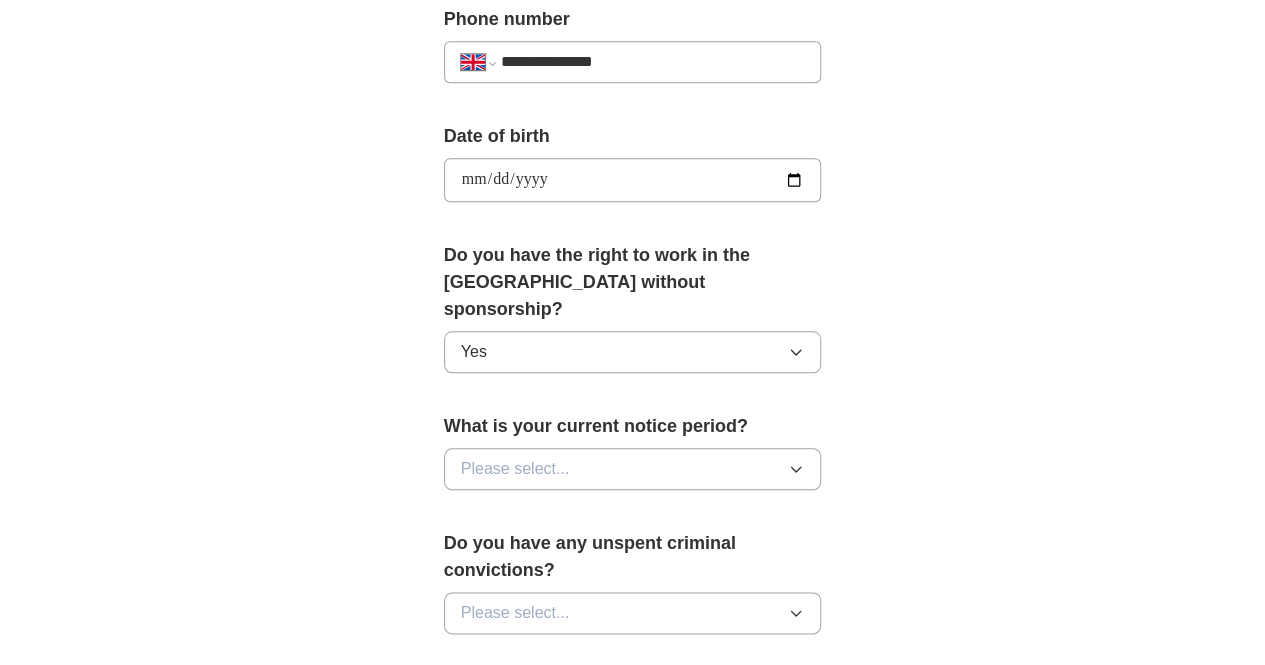 scroll, scrollTop: 900, scrollLeft: 0, axis: vertical 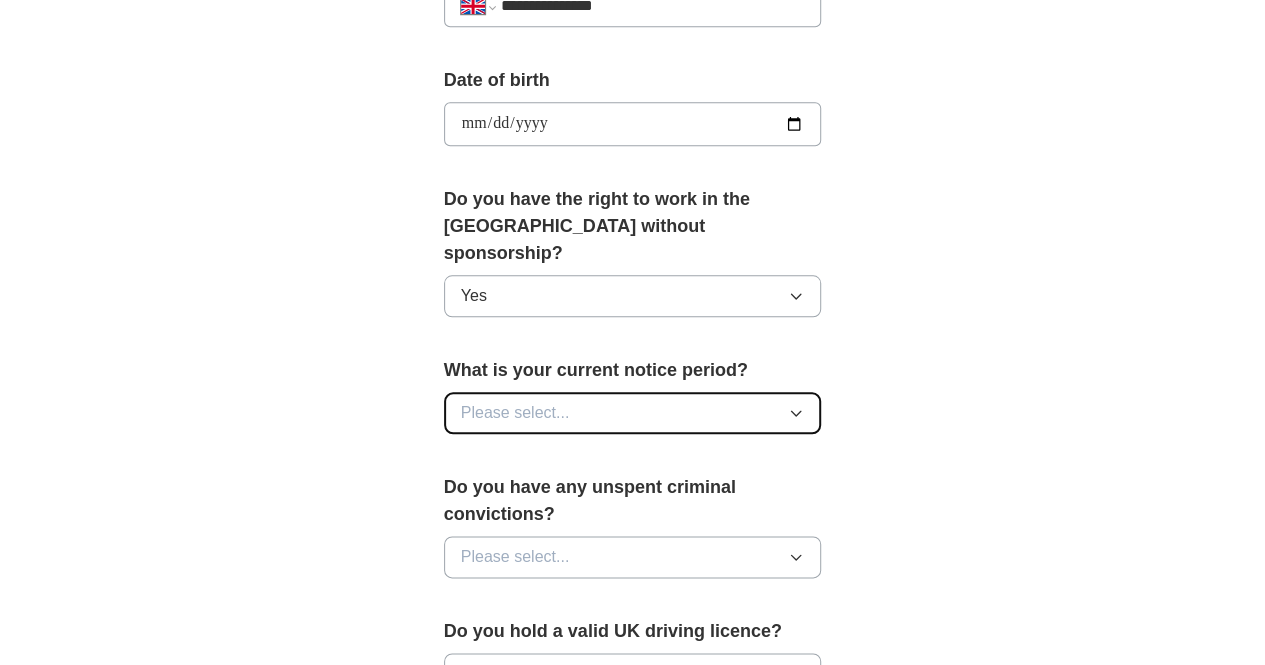click on "Please select..." at bounding box center [515, 413] 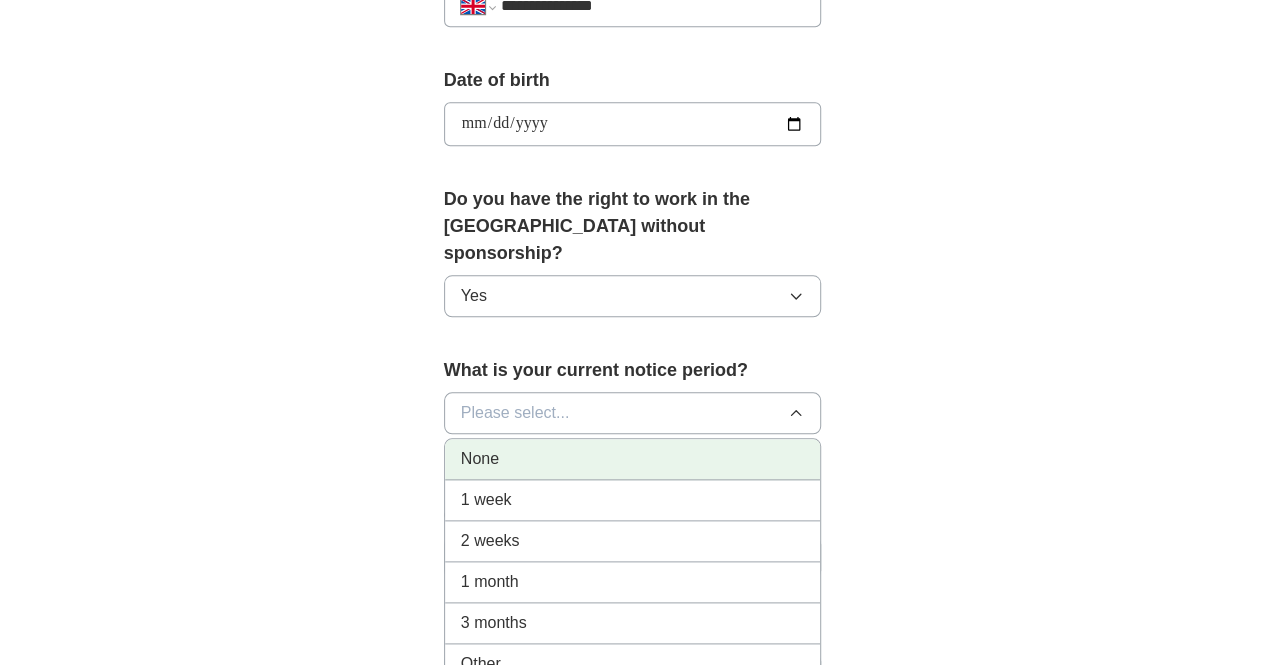 click on "None" at bounding box center (480, 459) 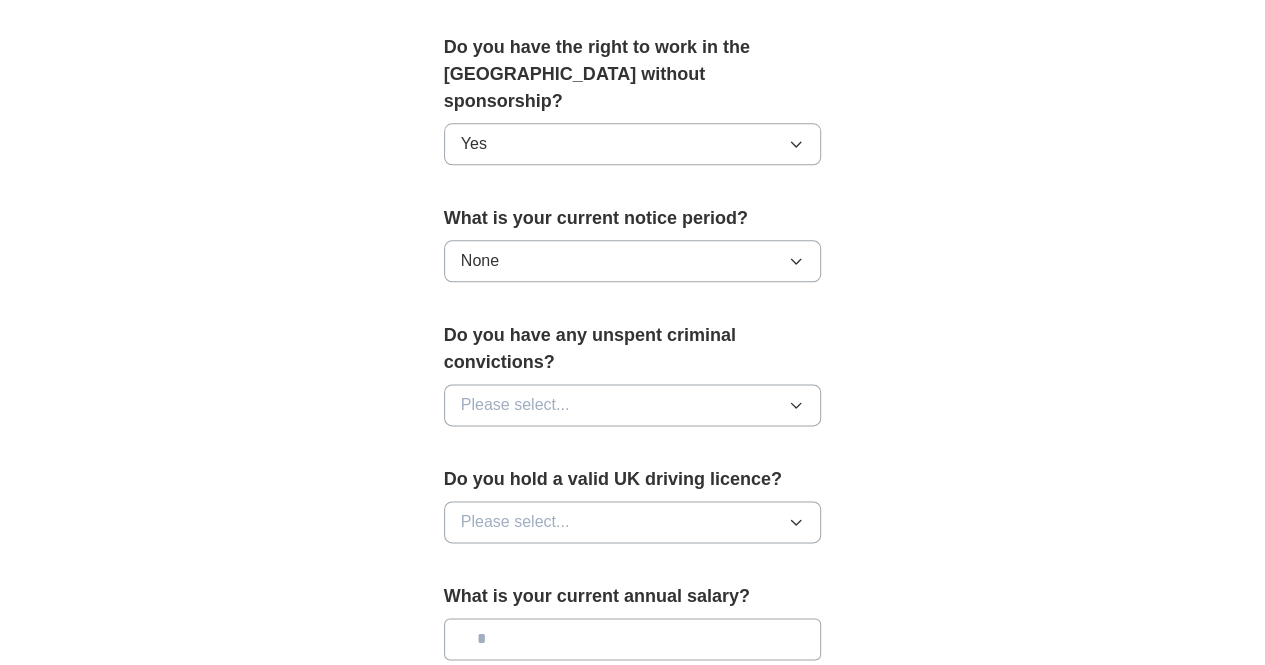 scroll, scrollTop: 1100, scrollLeft: 0, axis: vertical 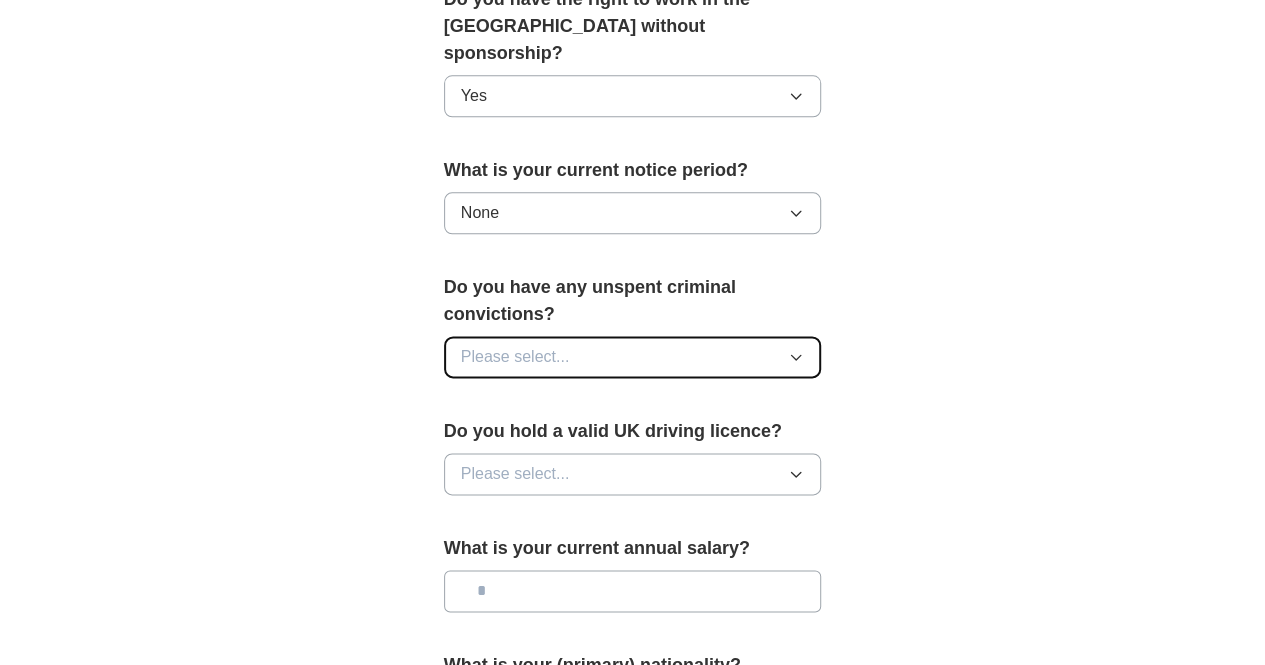 click on "Please select..." at bounding box center (515, 357) 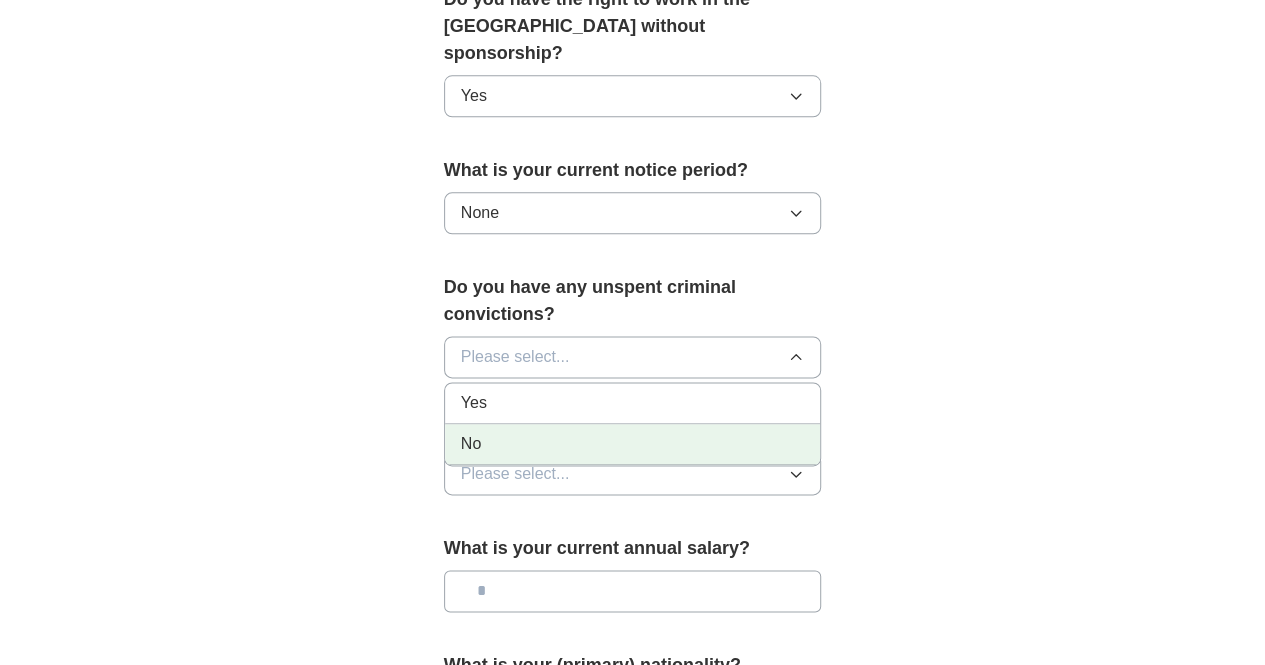 click on "No" at bounding box center (471, 444) 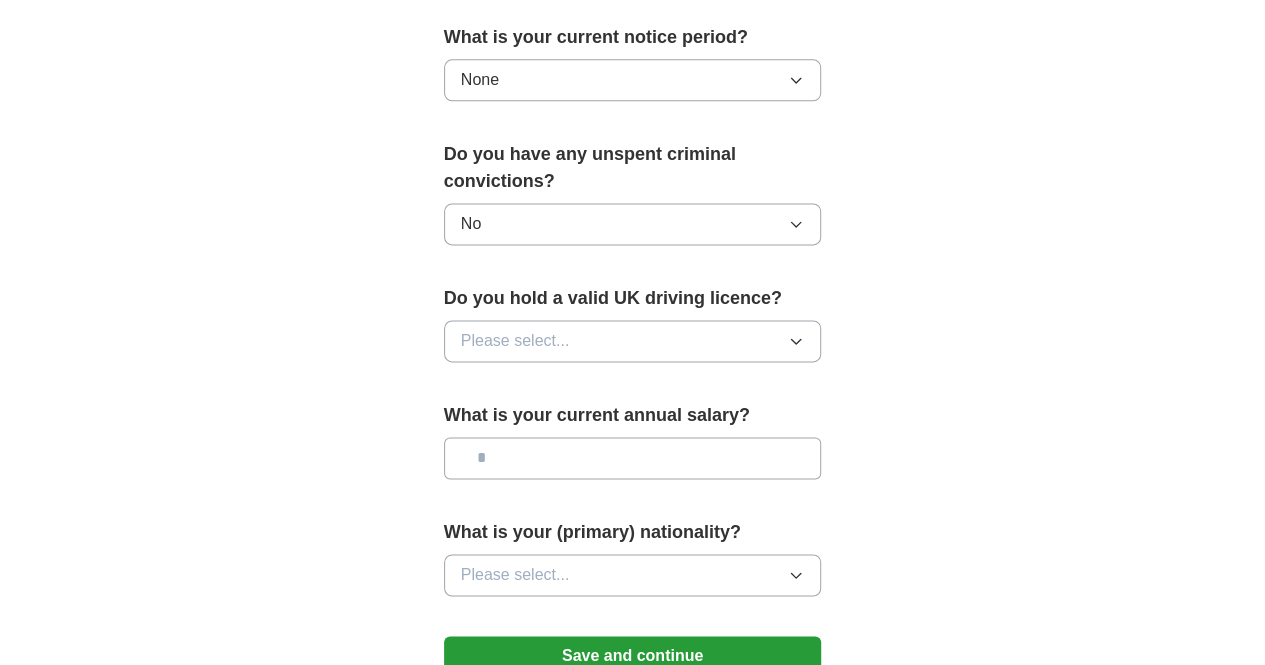scroll, scrollTop: 1300, scrollLeft: 0, axis: vertical 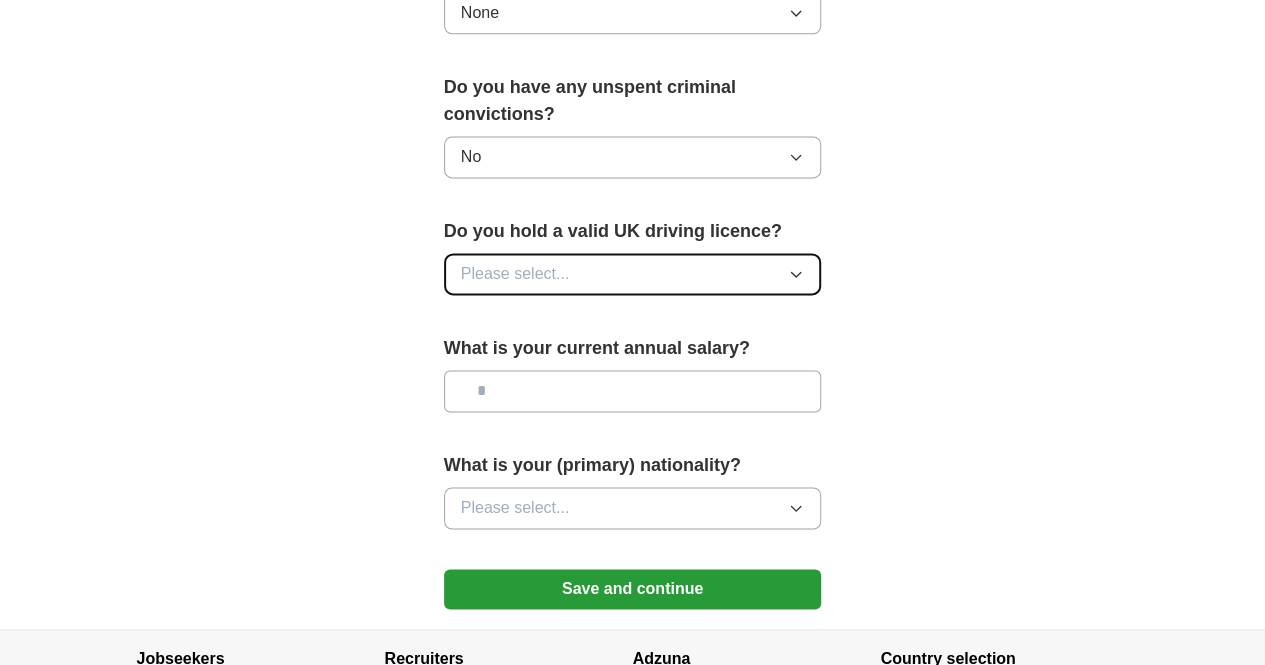click on "Please select..." at bounding box center (515, 274) 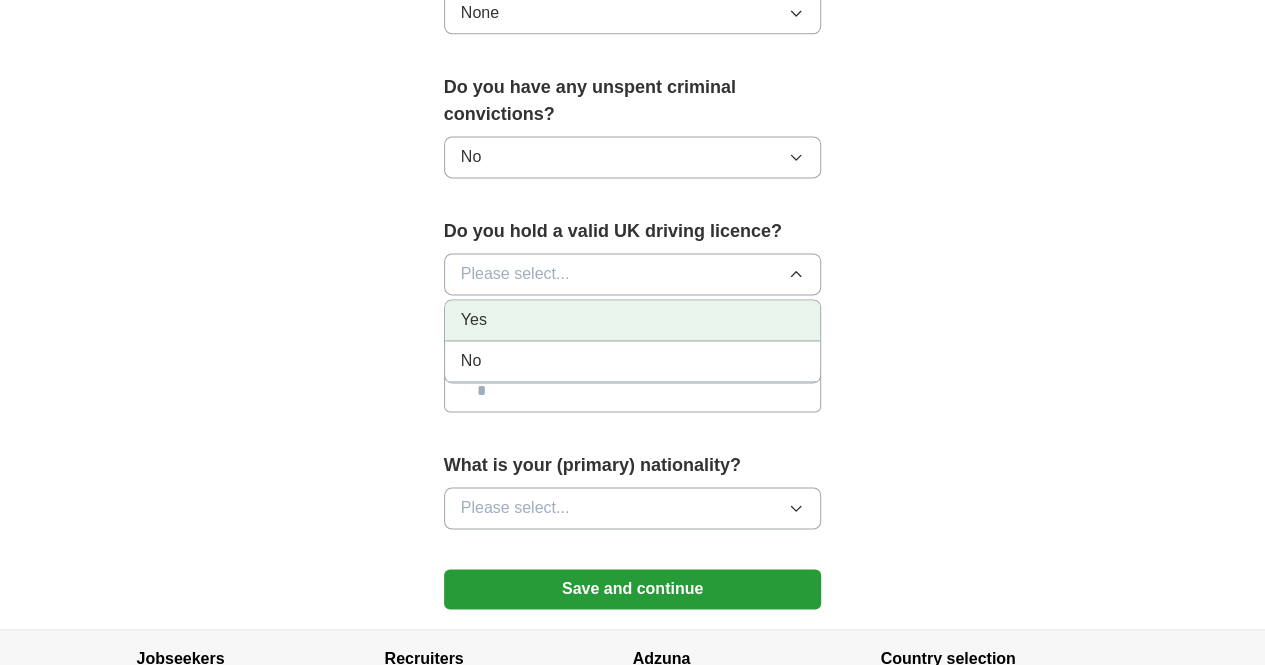 click on "Yes" at bounding box center [633, 320] 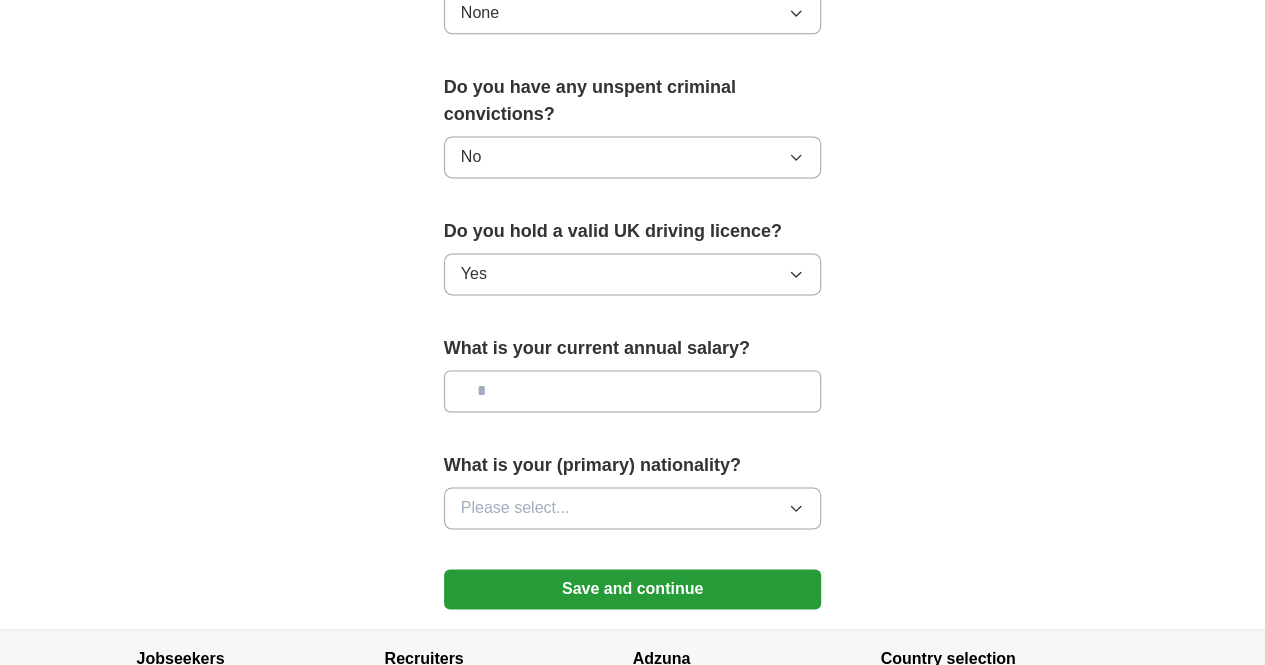 click at bounding box center (633, 391) 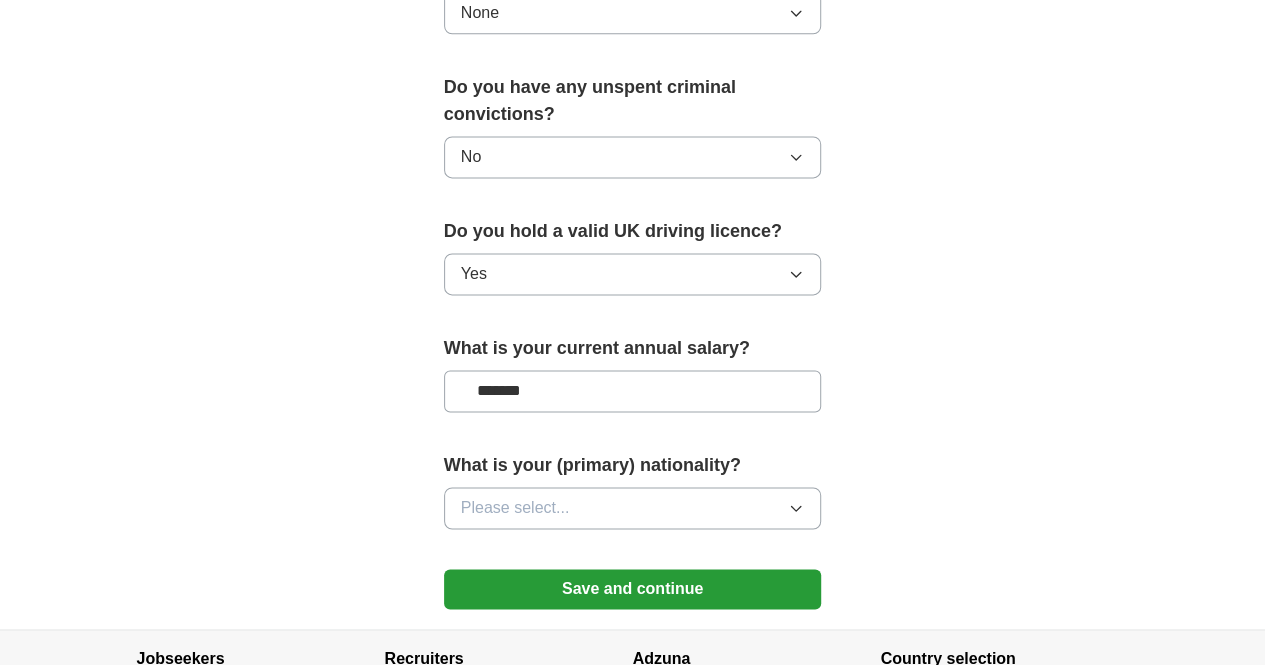 type on "*******" 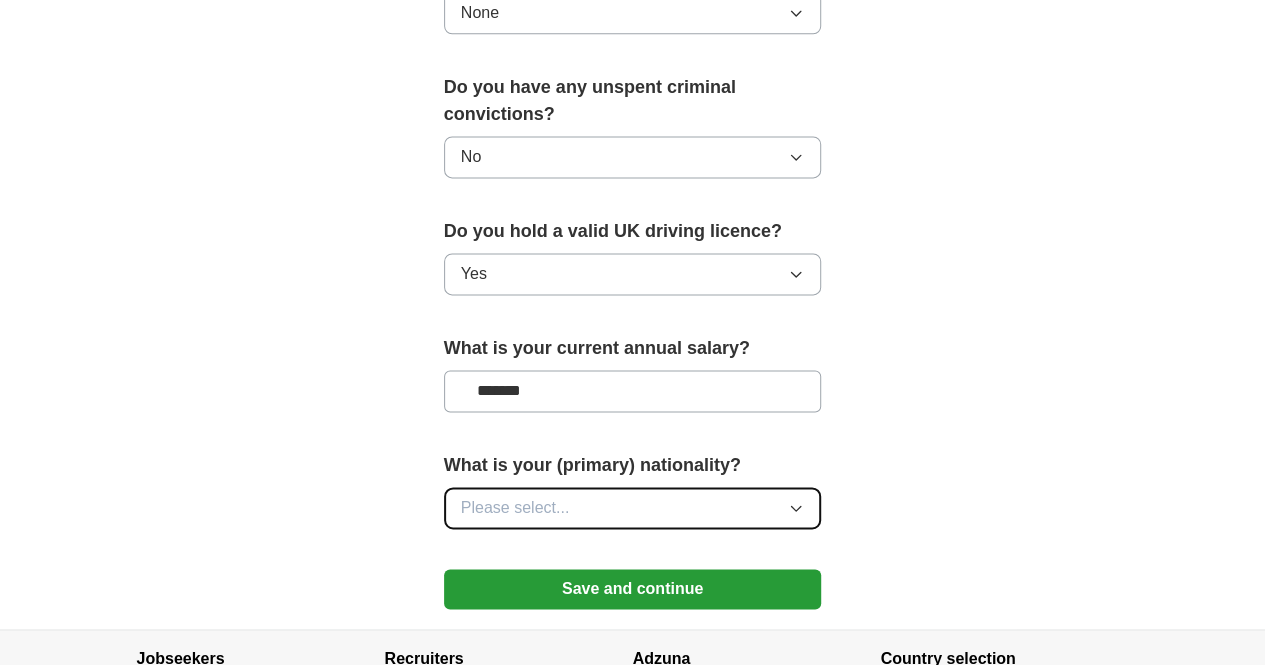 click on "Please select..." at bounding box center (633, 508) 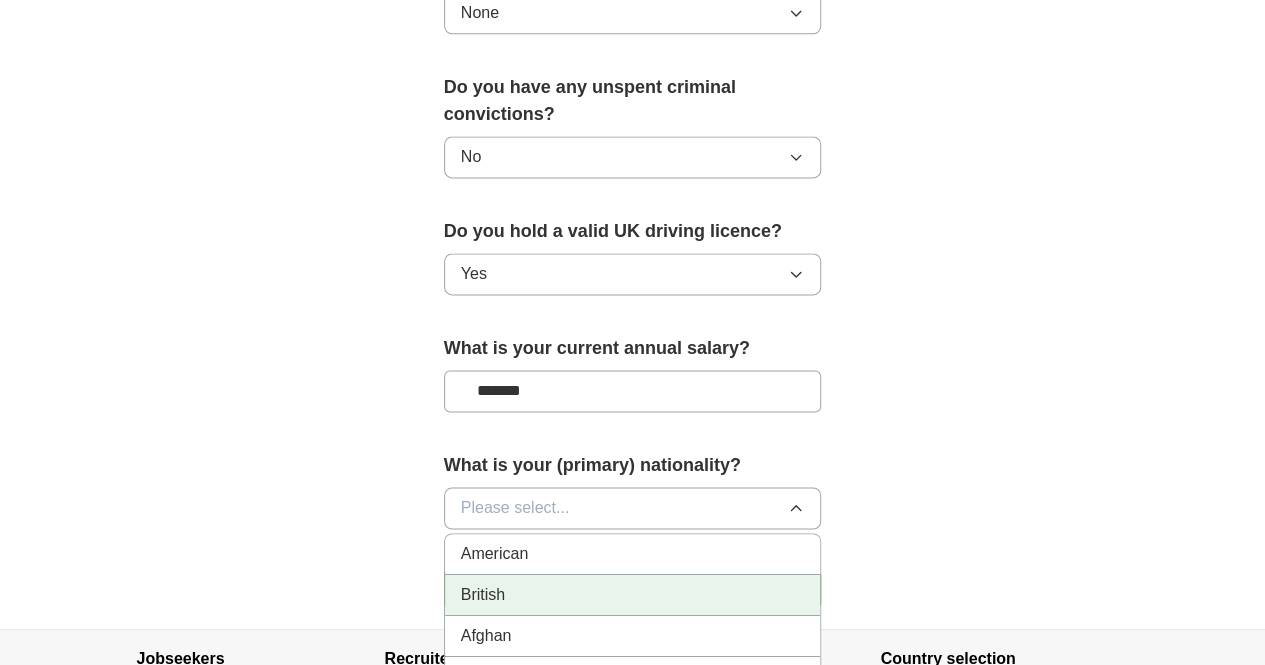 click on "British" at bounding box center [633, 595] 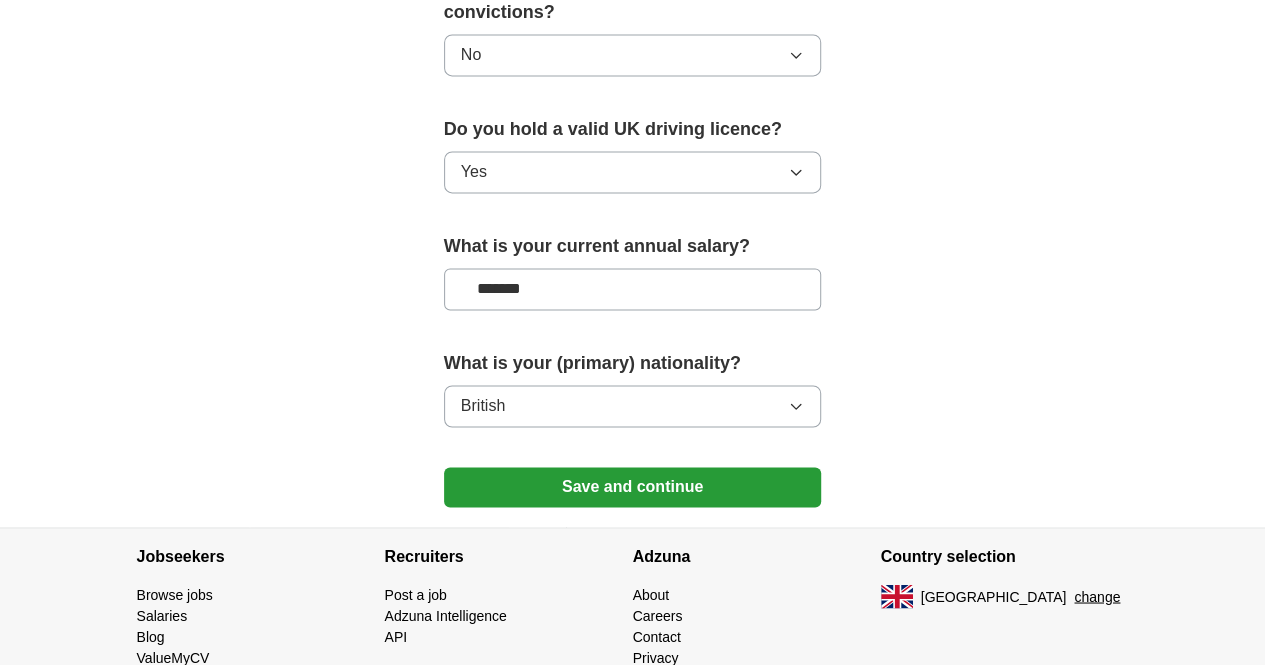scroll, scrollTop: 1403, scrollLeft: 0, axis: vertical 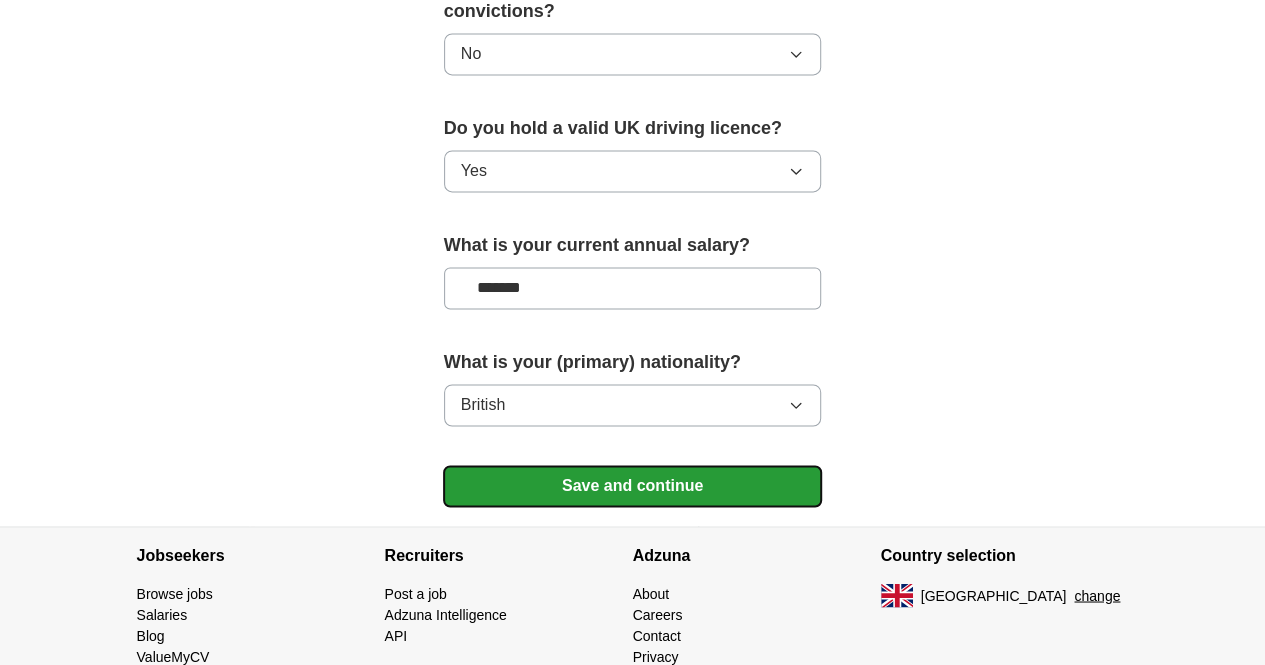 click on "Save and continue" at bounding box center (633, 486) 